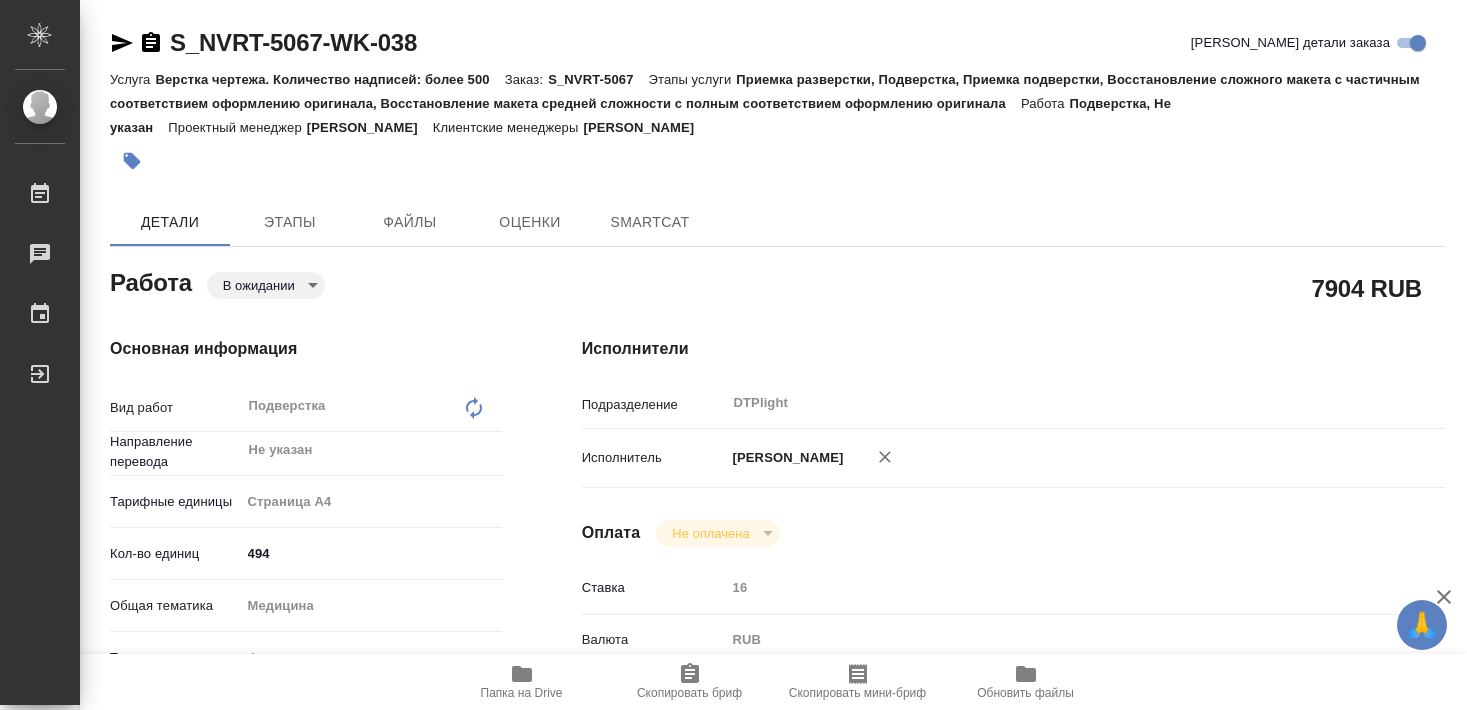 scroll, scrollTop: 0, scrollLeft: 0, axis: both 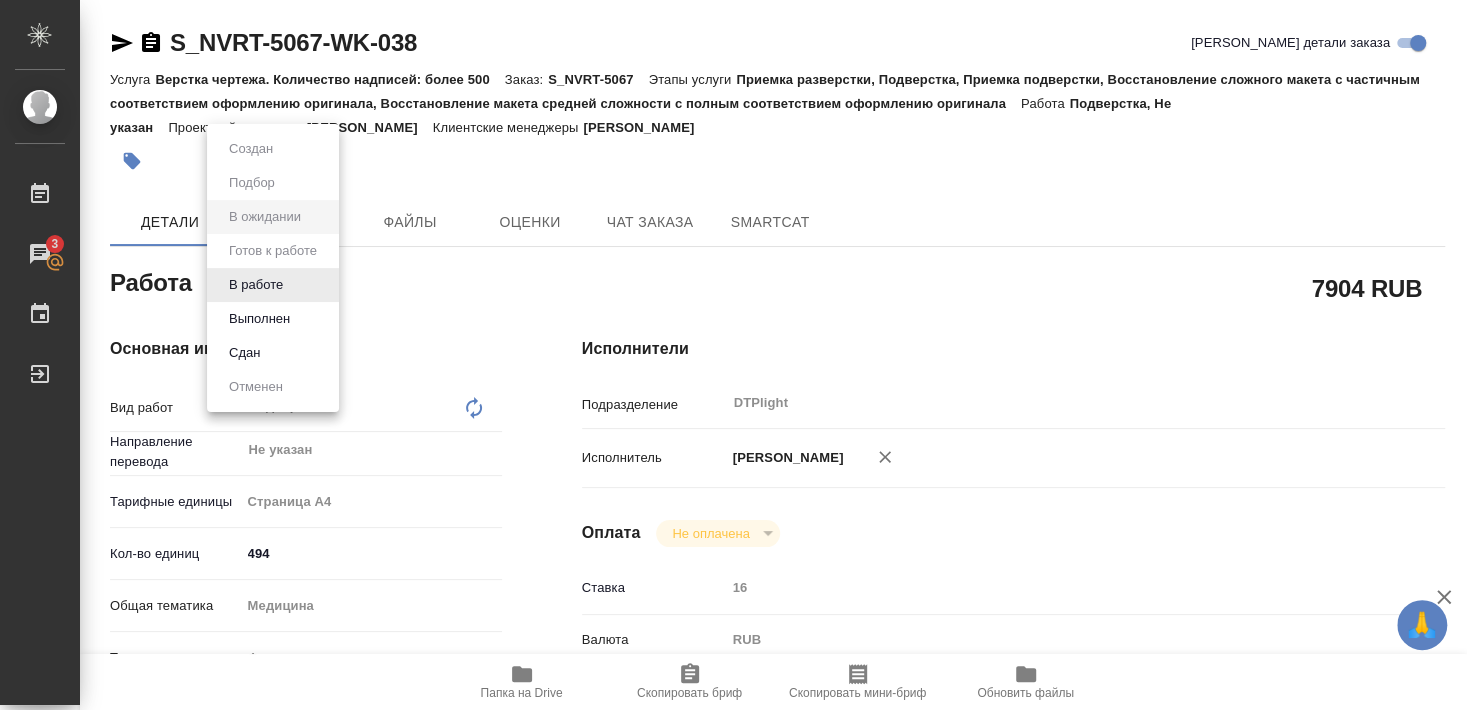 click at bounding box center (733, 355) 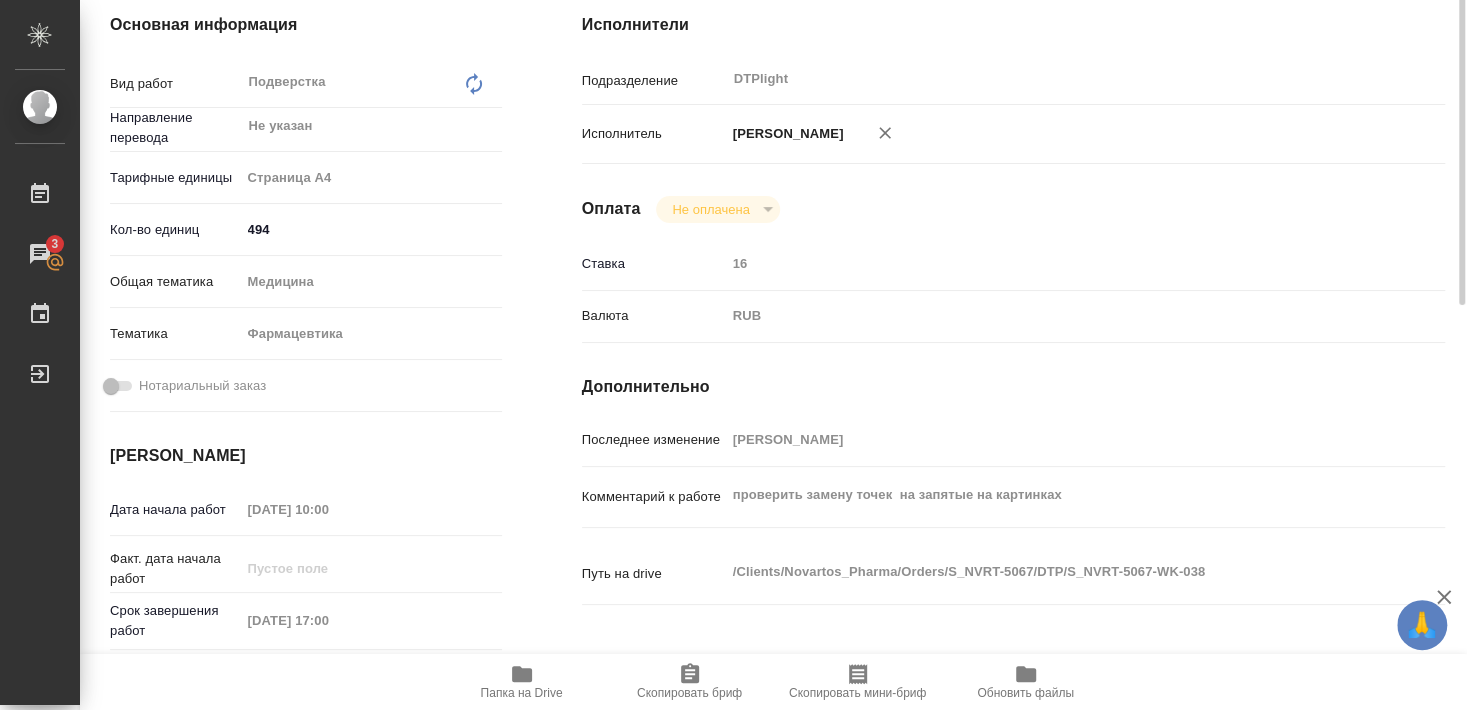 scroll, scrollTop: 216, scrollLeft: 0, axis: vertical 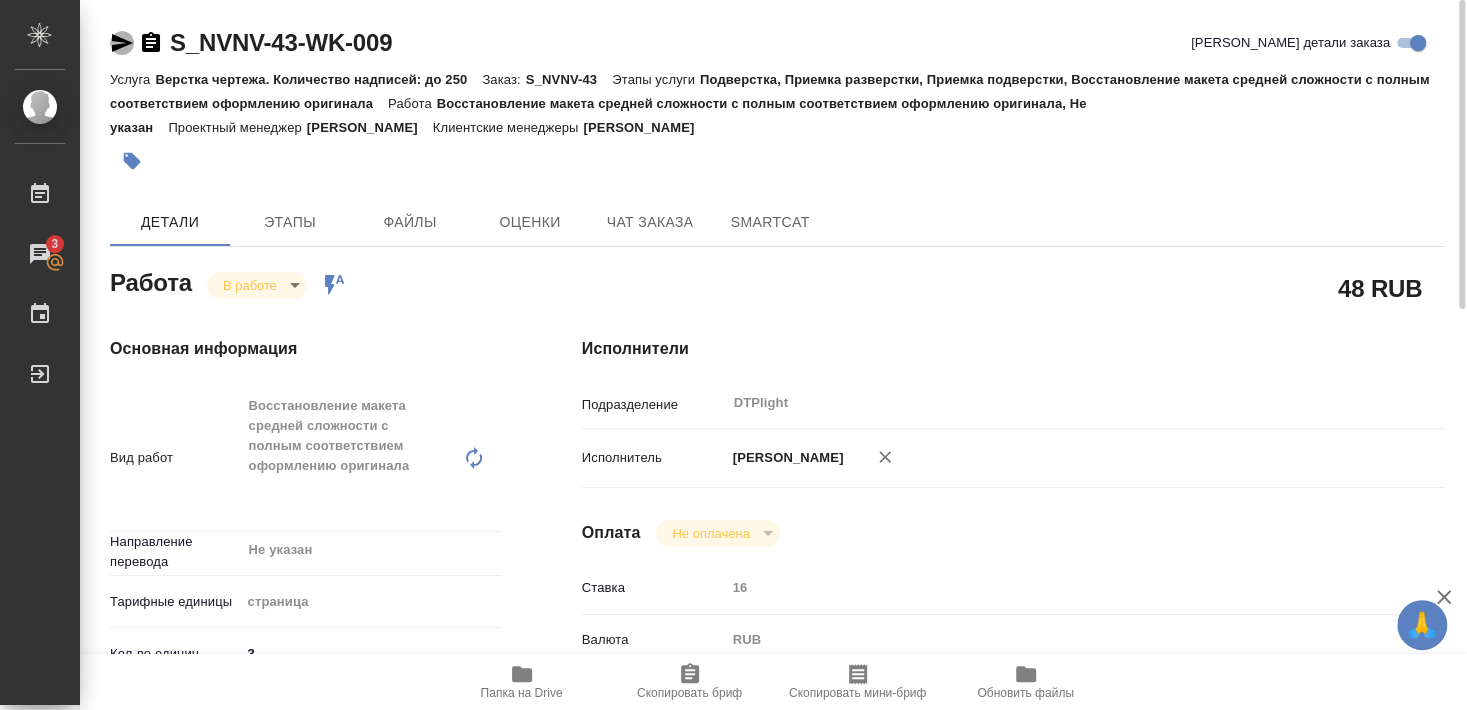 click 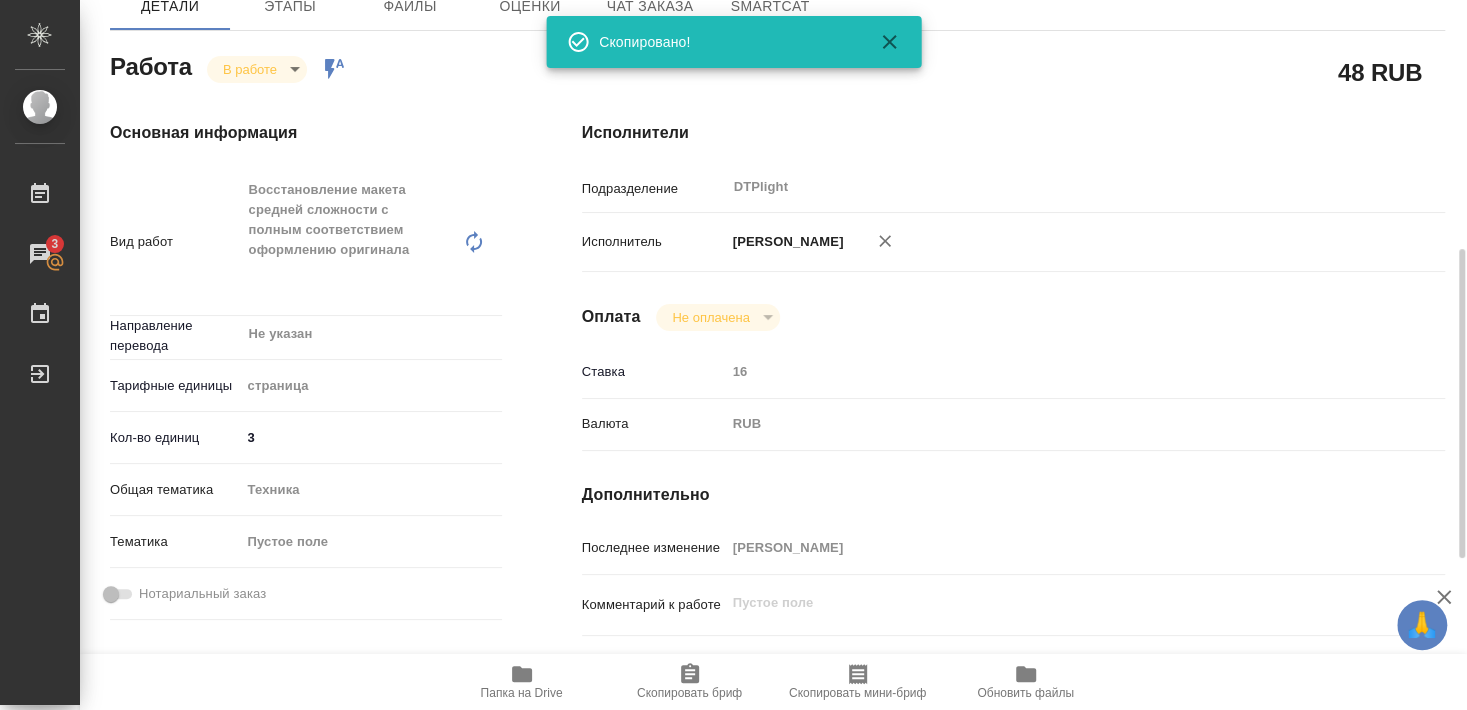 scroll, scrollTop: 324, scrollLeft: 0, axis: vertical 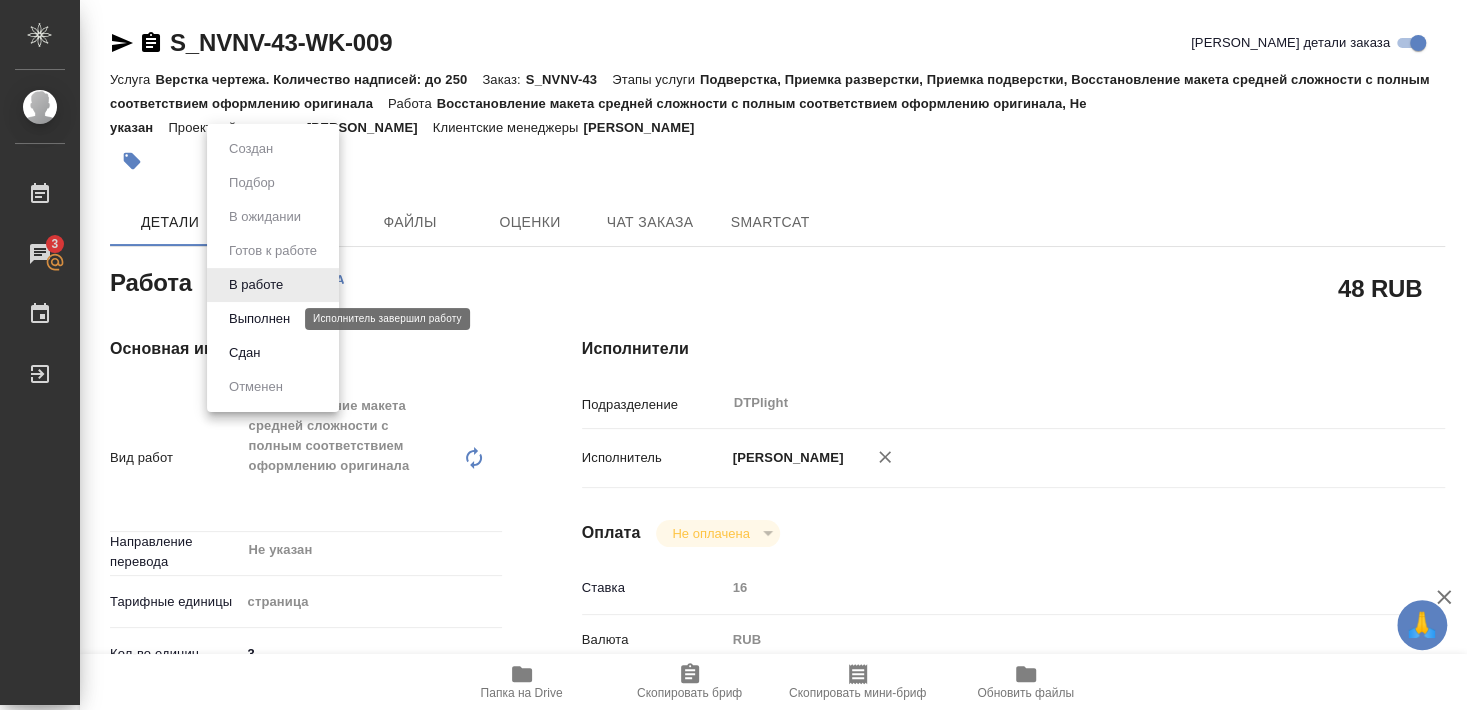 click on "Выполнен" at bounding box center [259, 319] 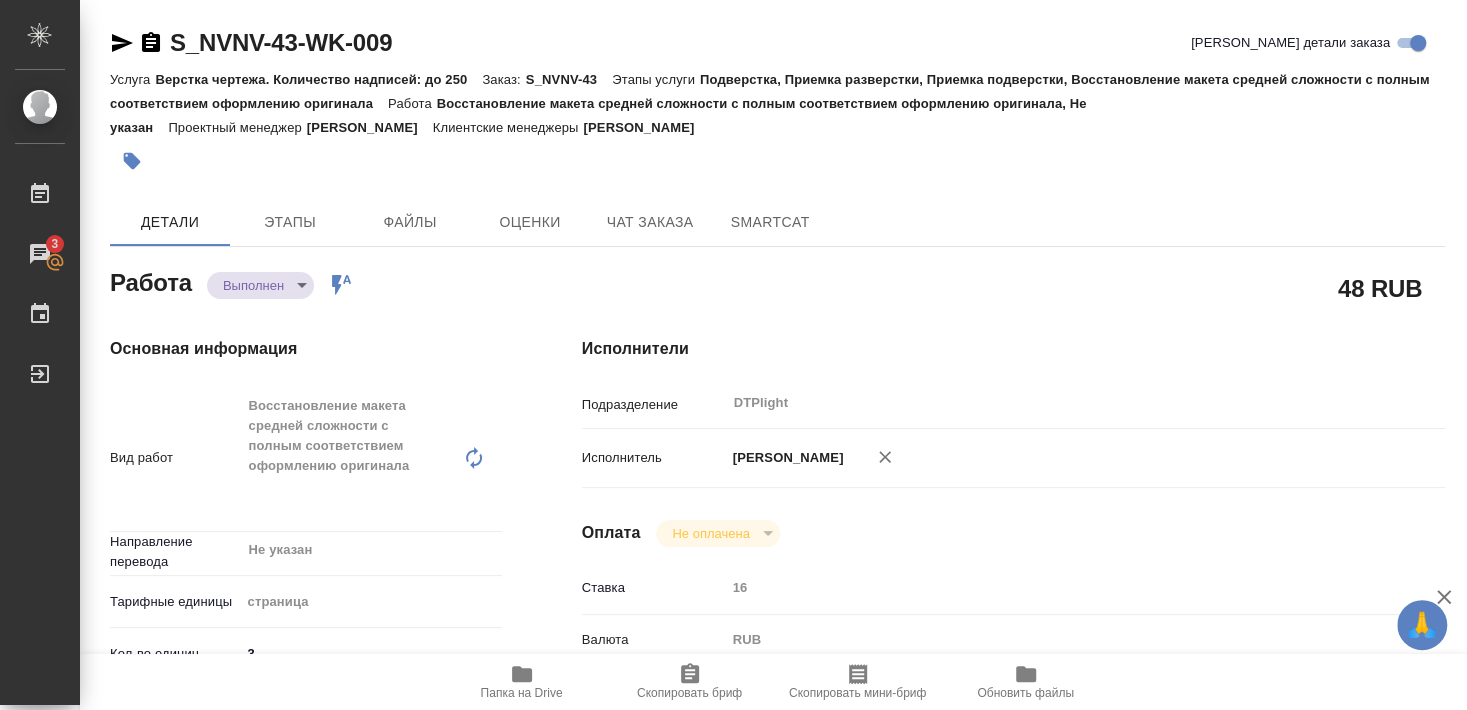 type on "x" 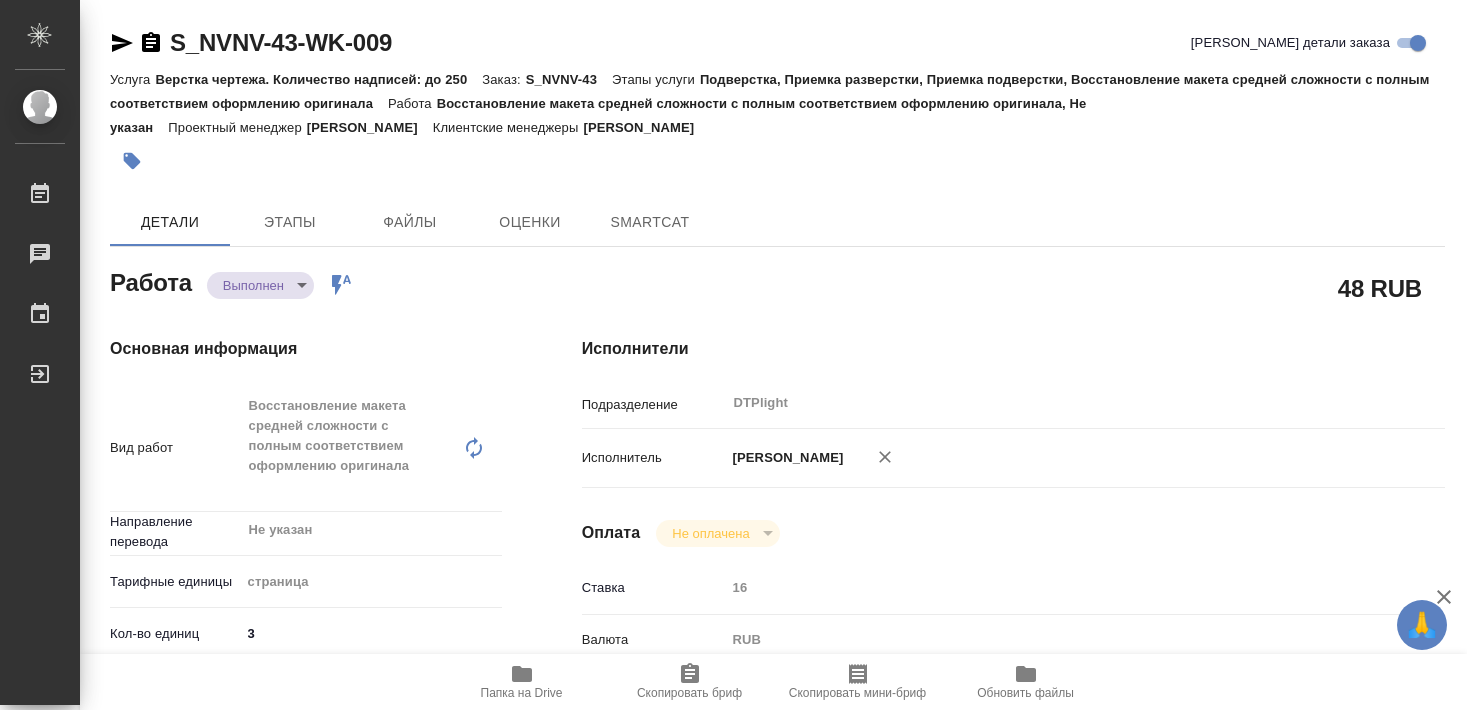 scroll, scrollTop: 0, scrollLeft: 0, axis: both 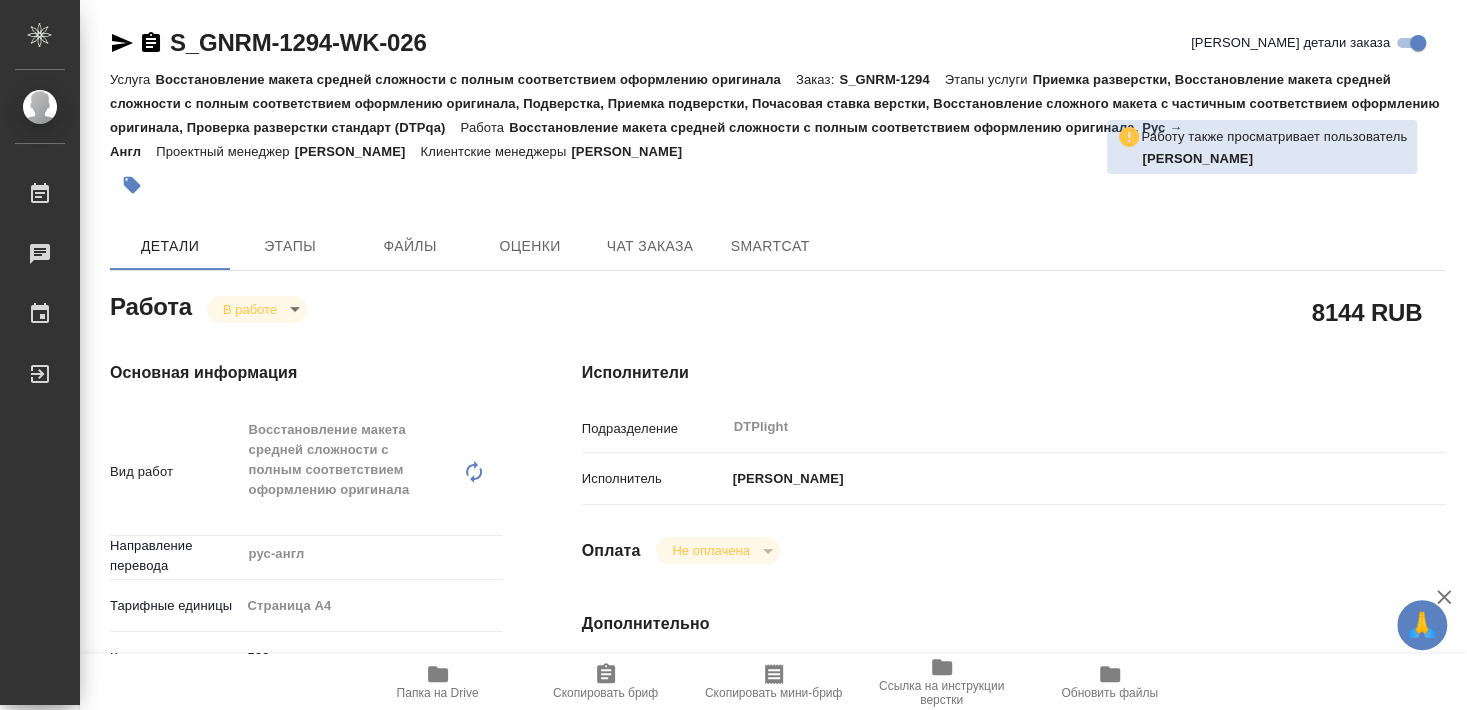 type on "x" 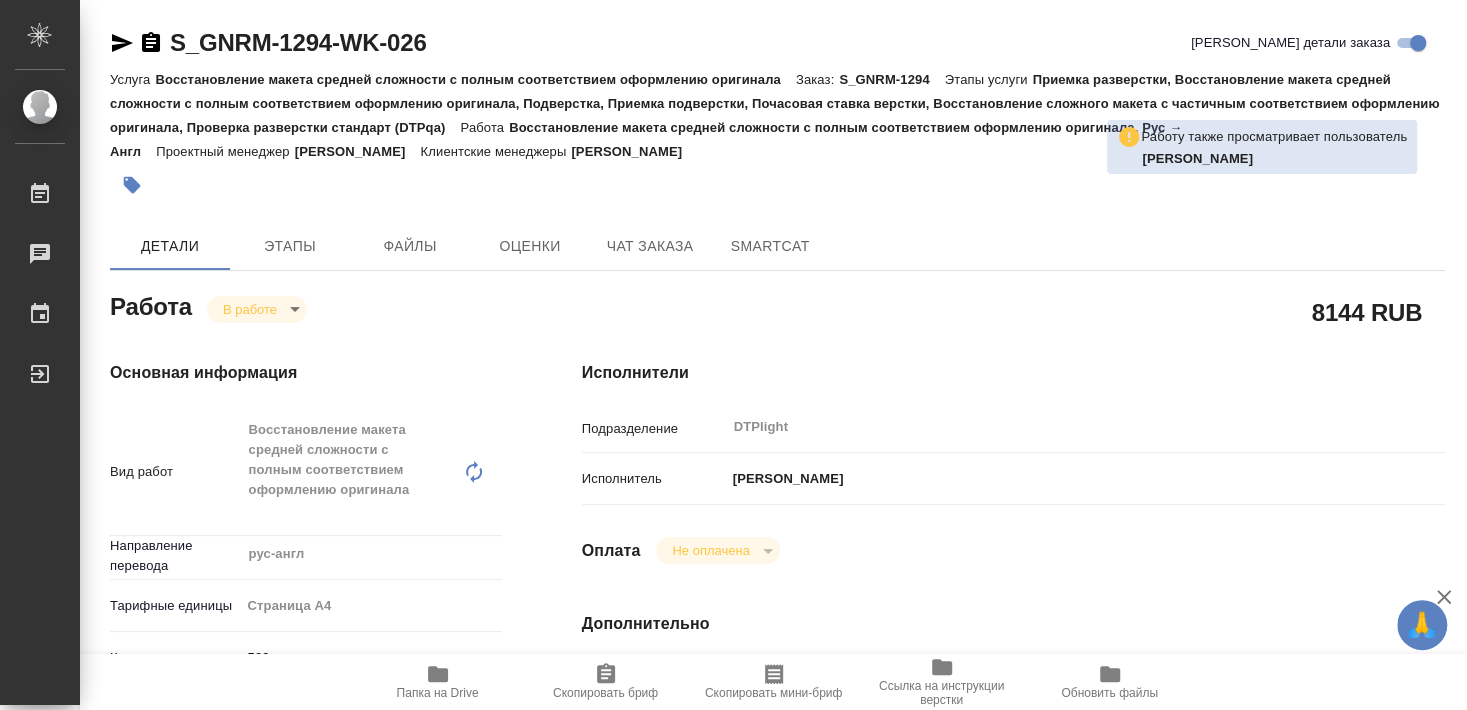 type on "x" 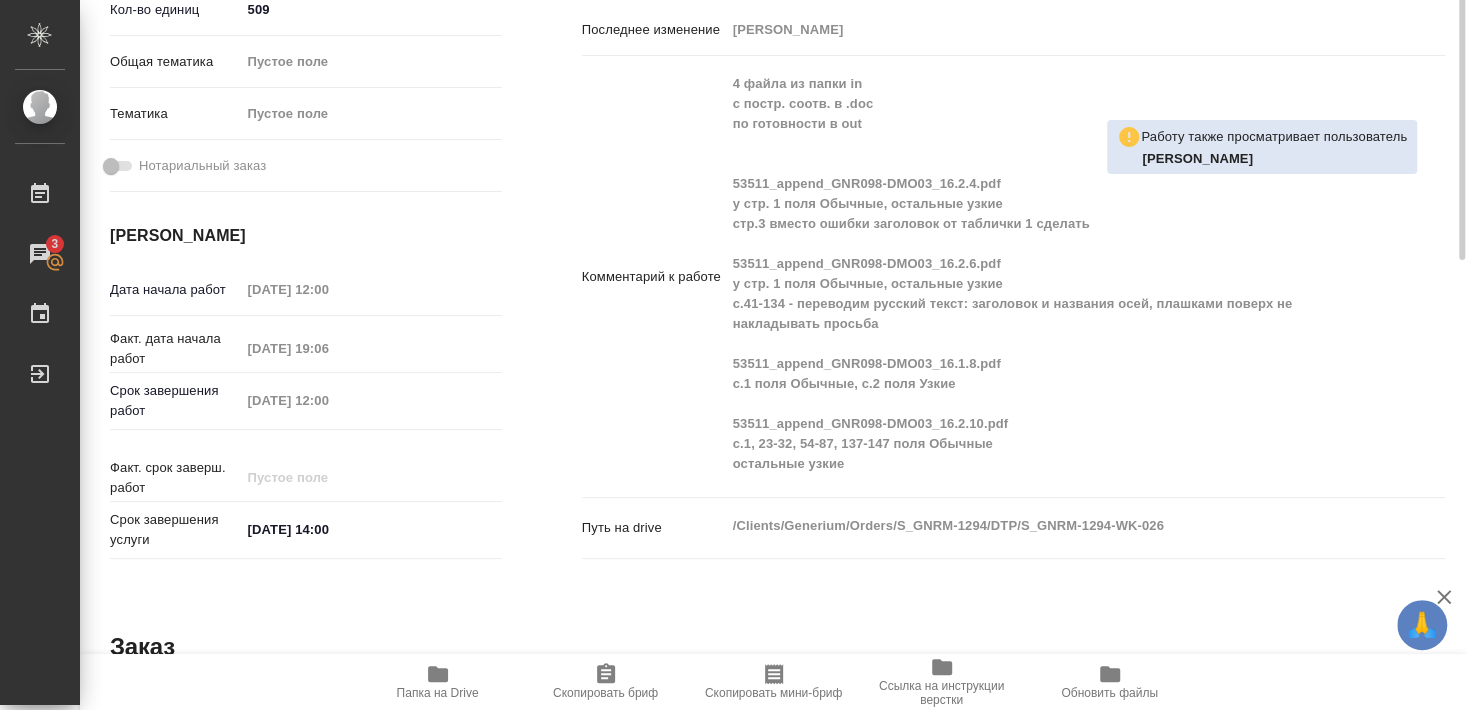 scroll, scrollTop: 216, scrollLeft: 0, axis: vertical 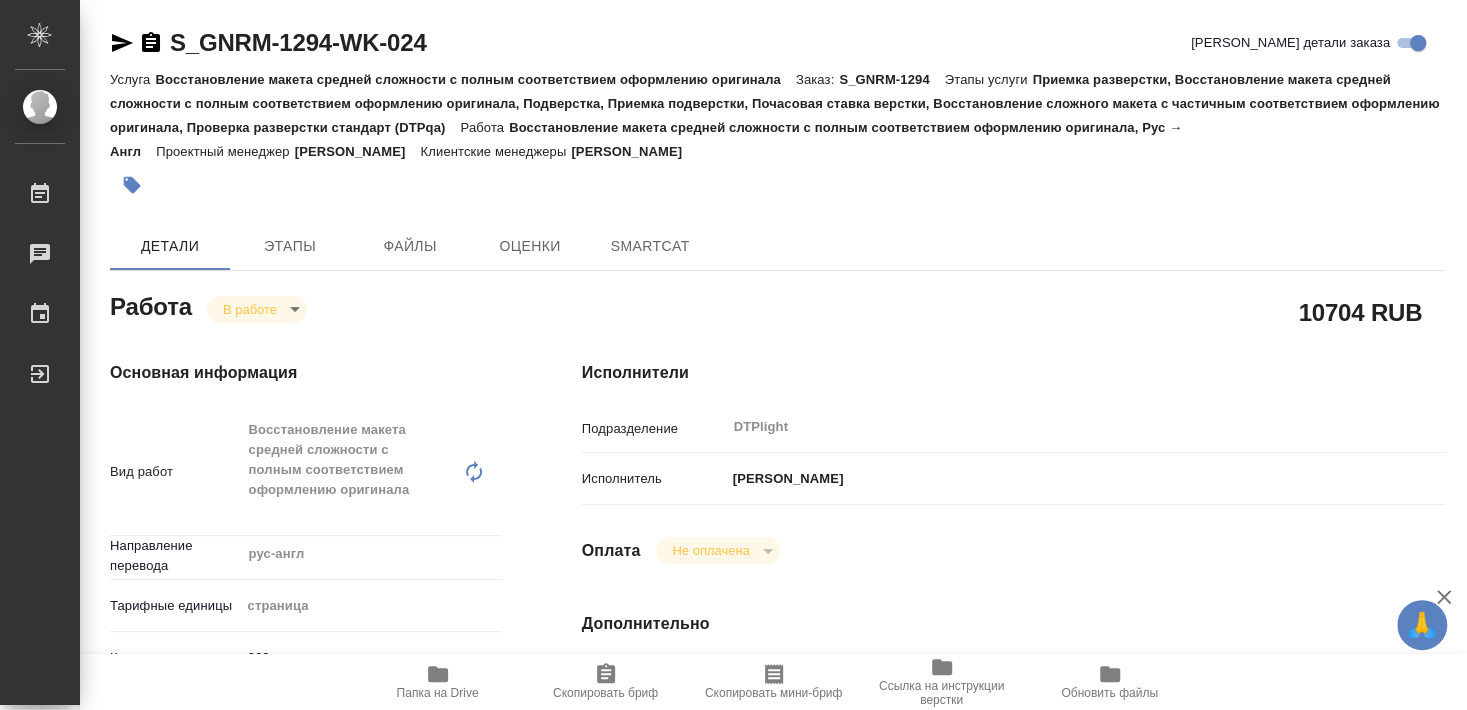 type on "x" 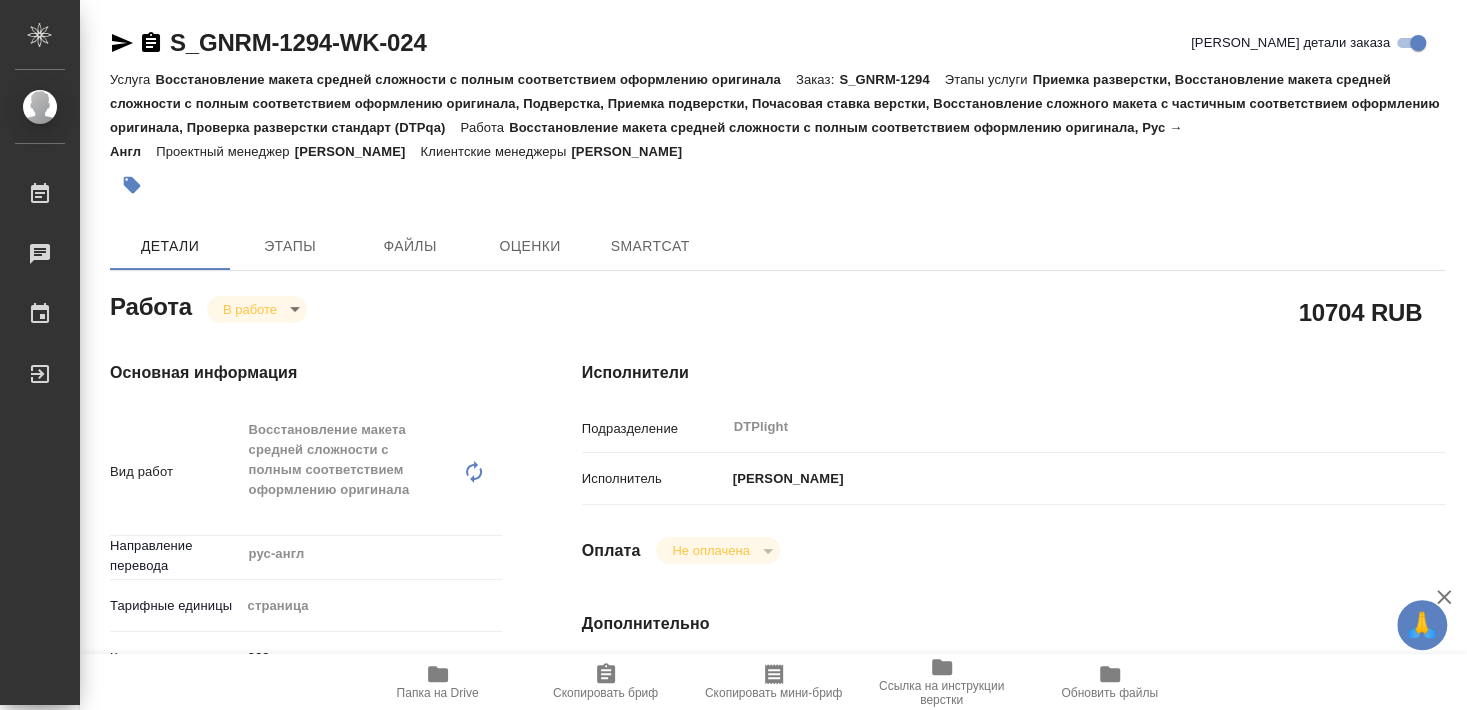 type on "x" 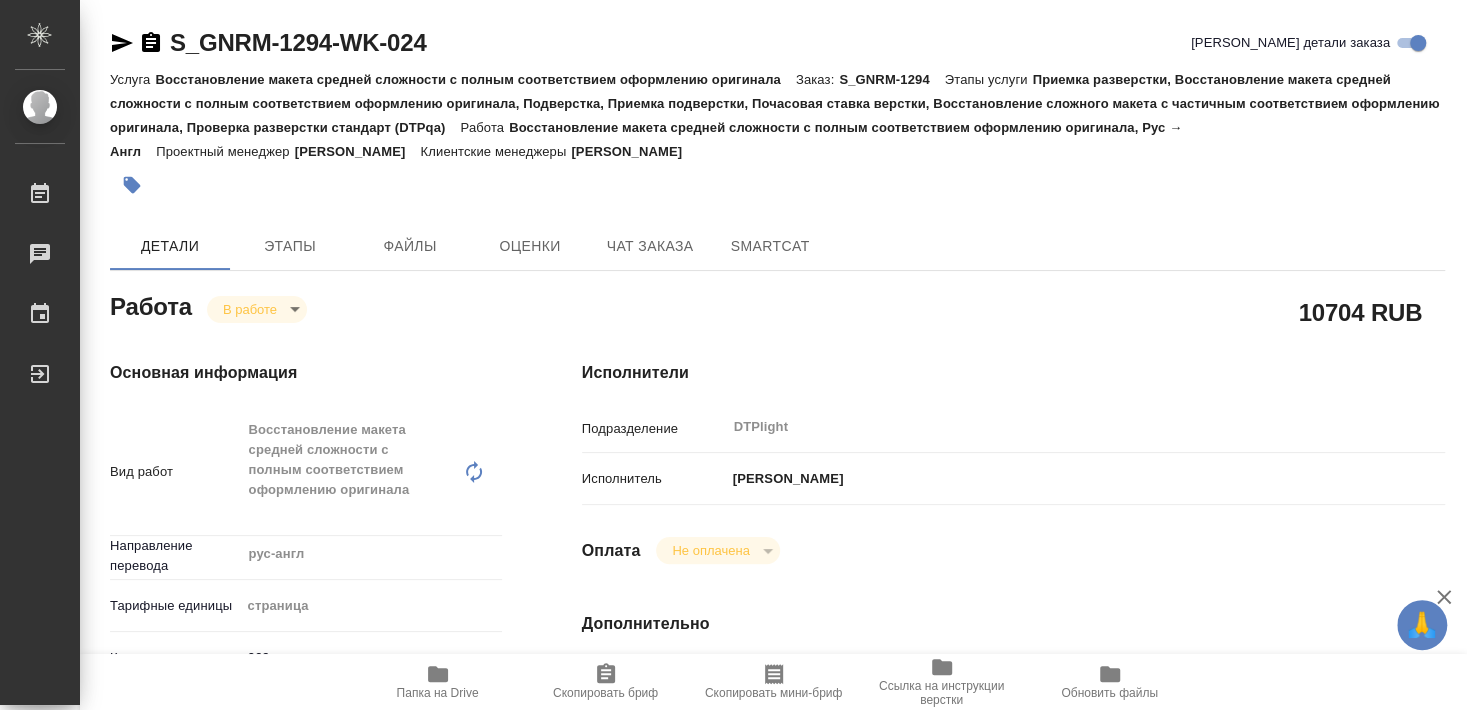 type on "x" 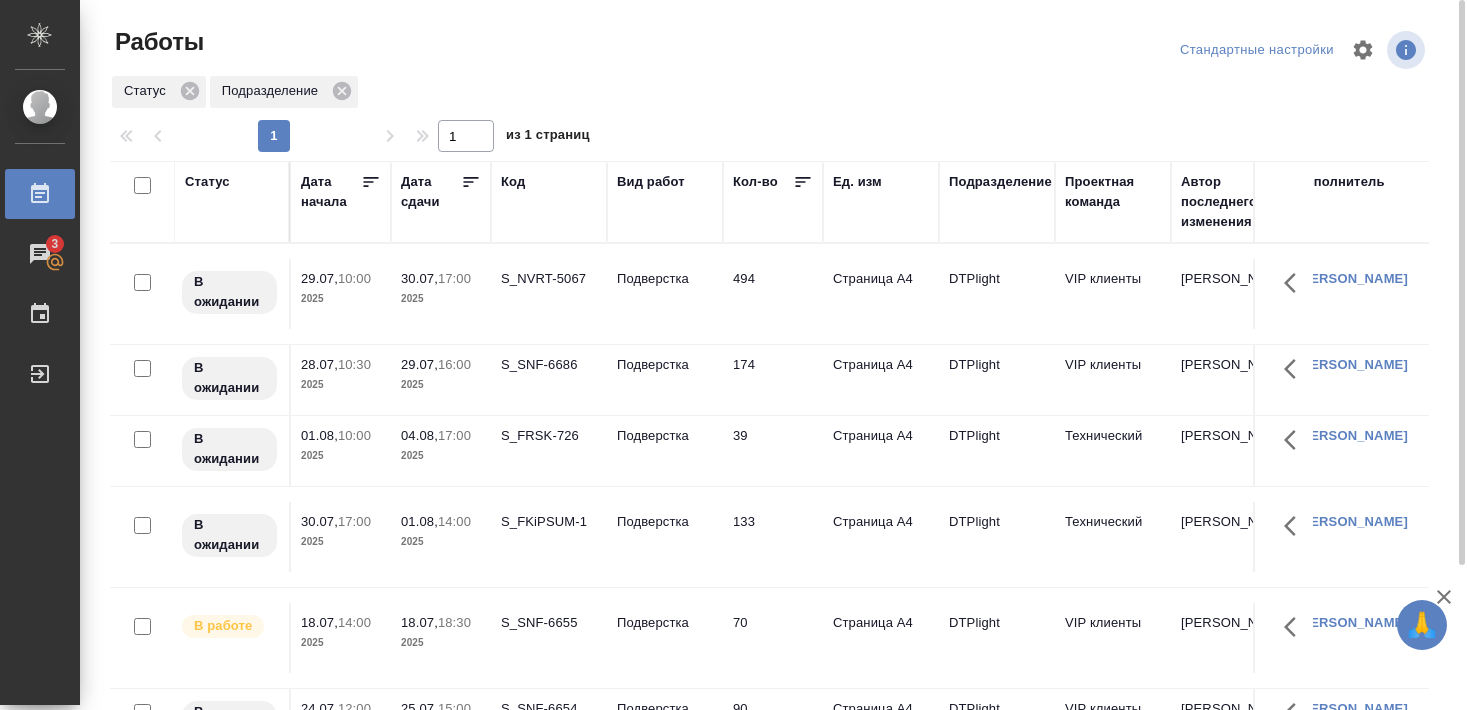scroll, scrollTop: 0, scrollLeft: 0, axis: both 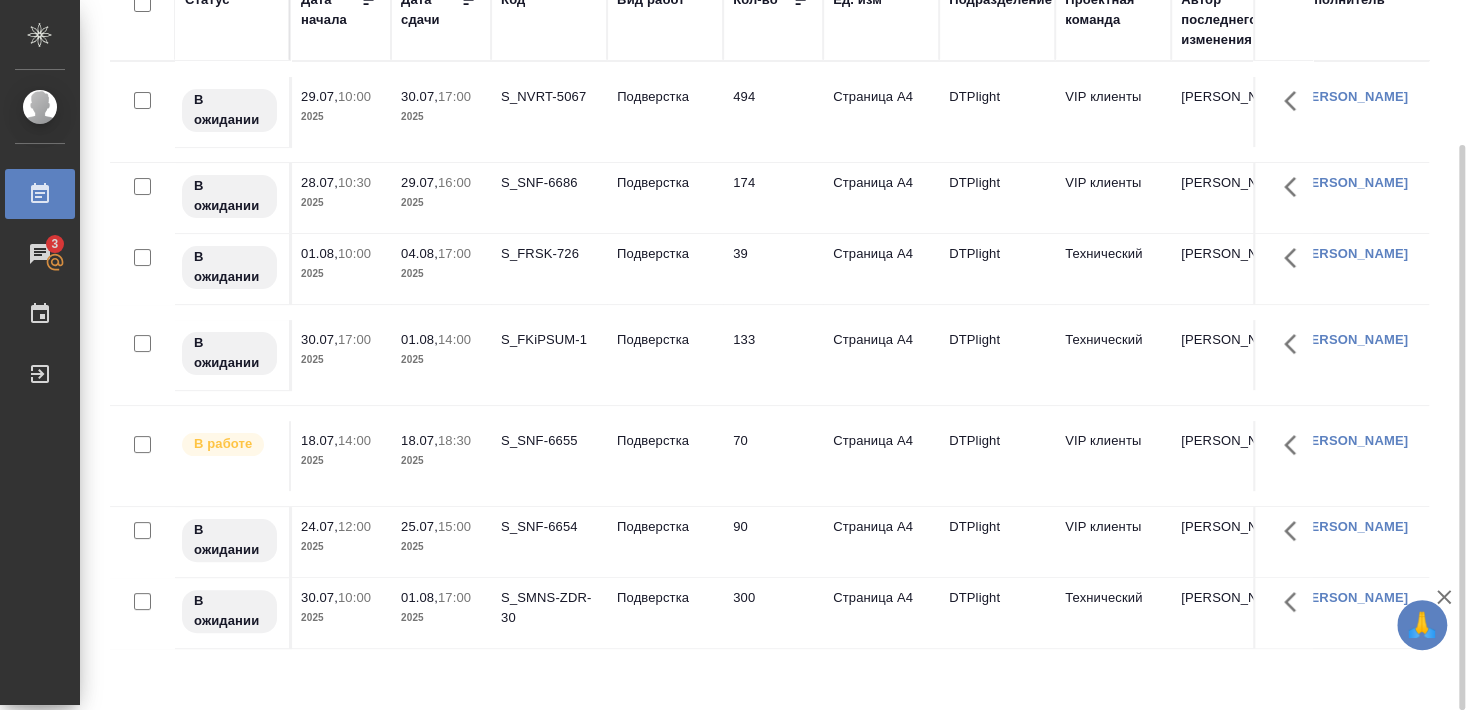 click on "S_SNF-6655" at bounding box center (549, 112) 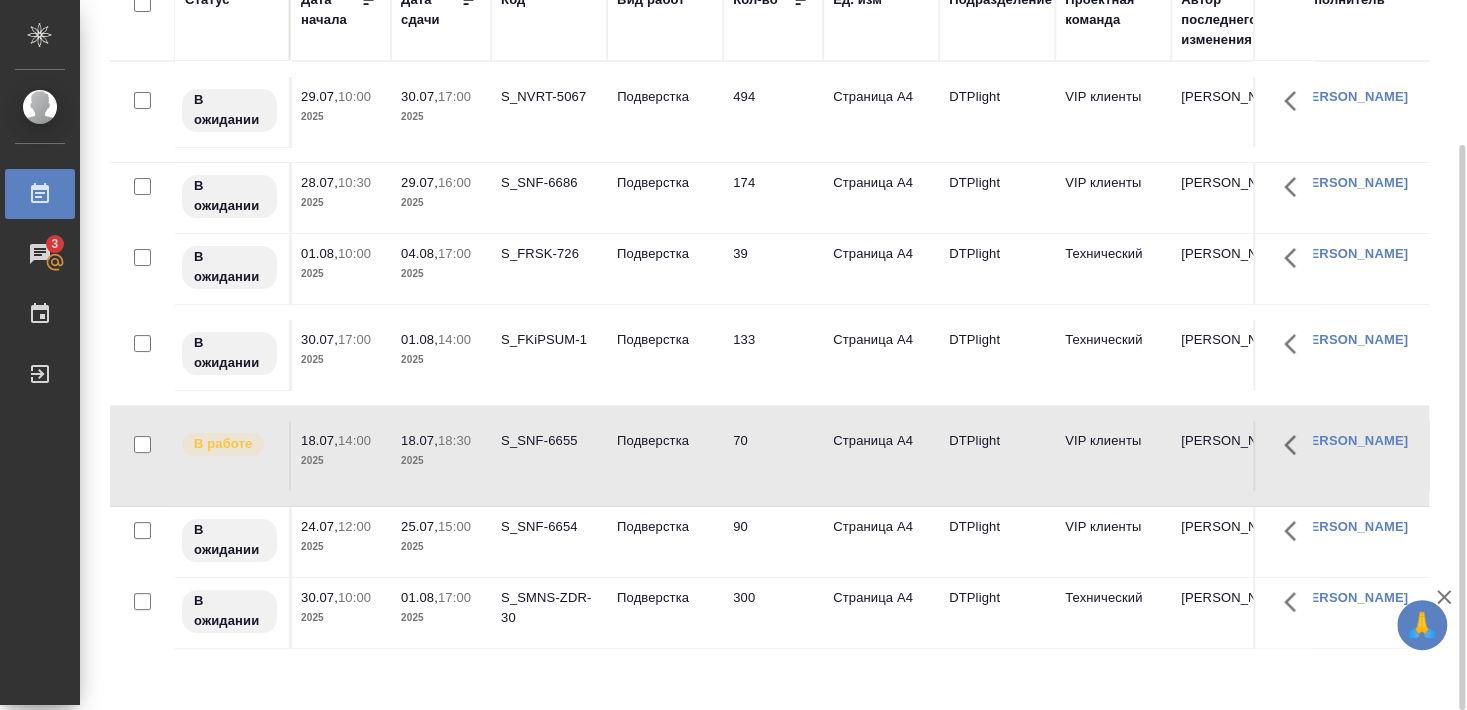 click on "S_SNF-6655" at bounding box center (549, 97) 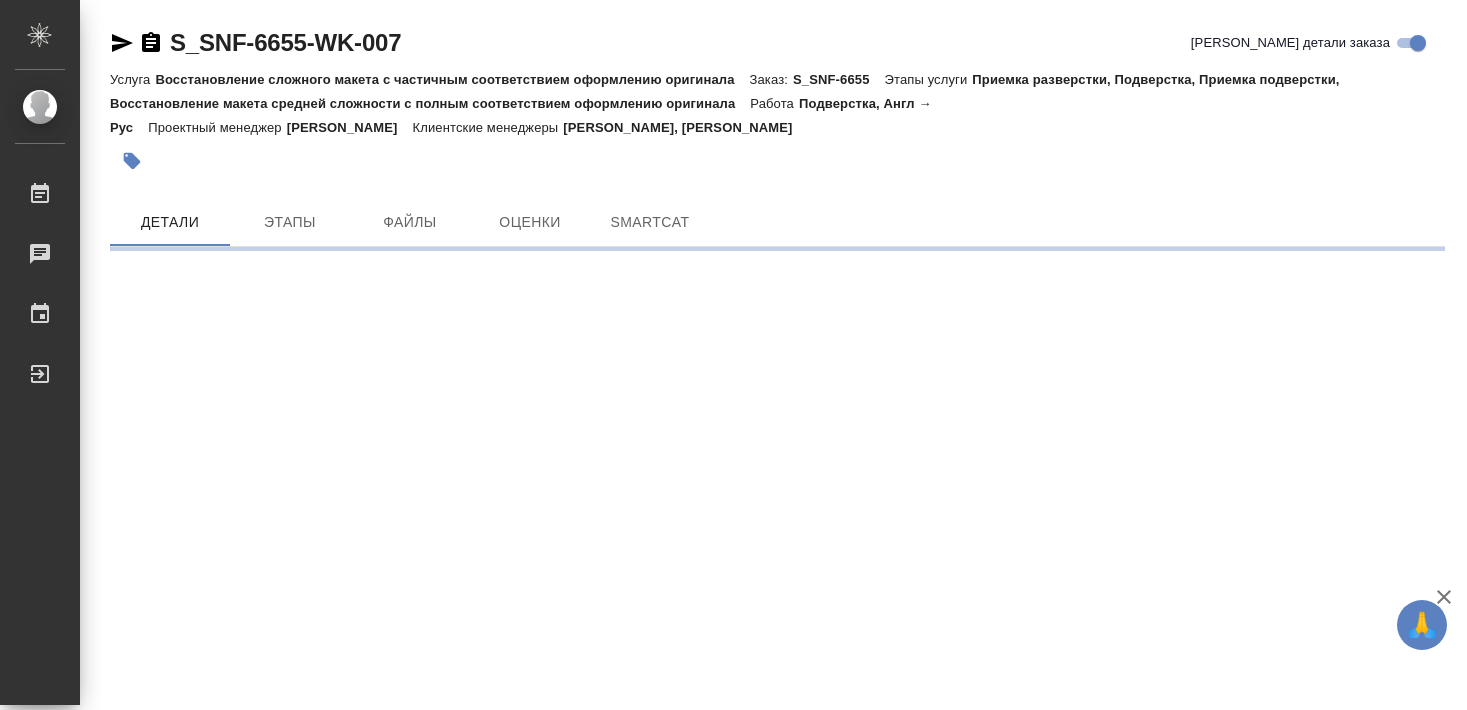 scroll, scrollTop: 0, scrollLeft: 0, axis: both 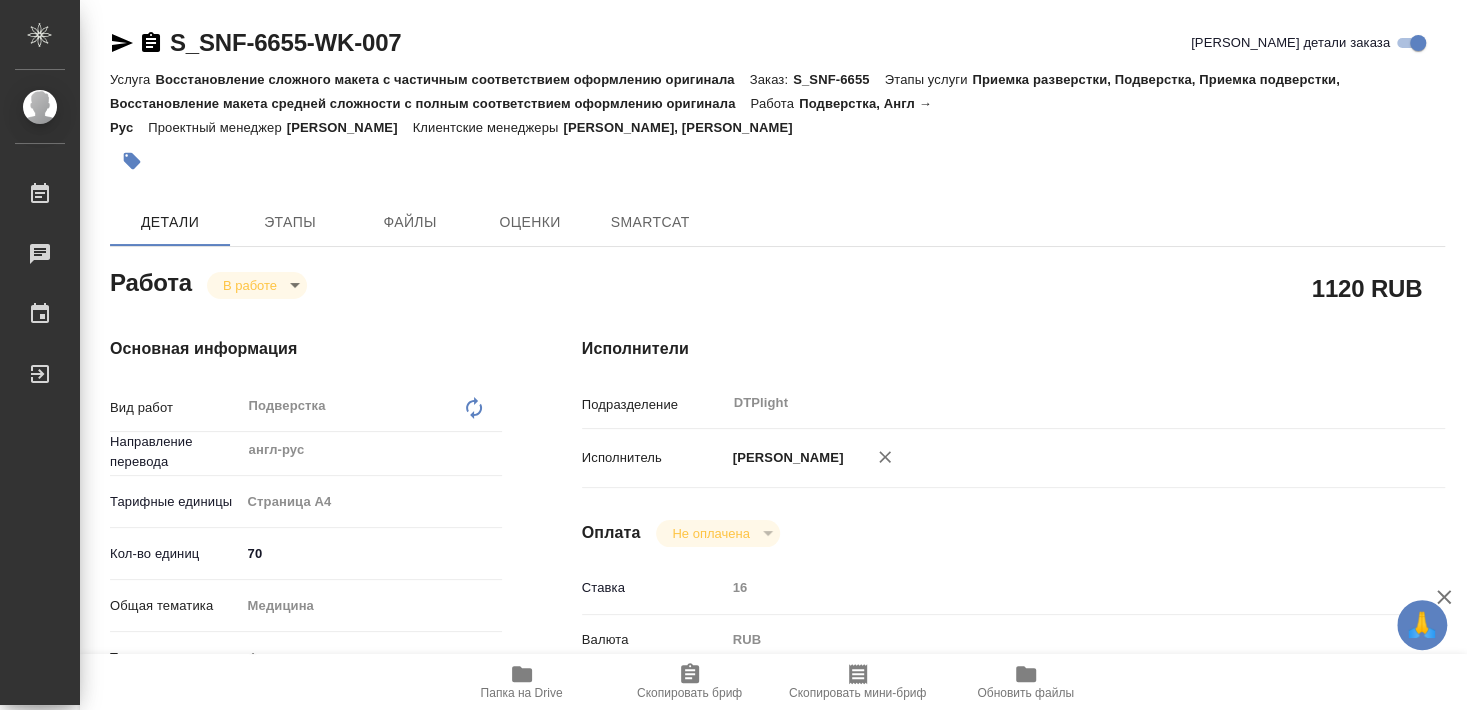 type on "x" 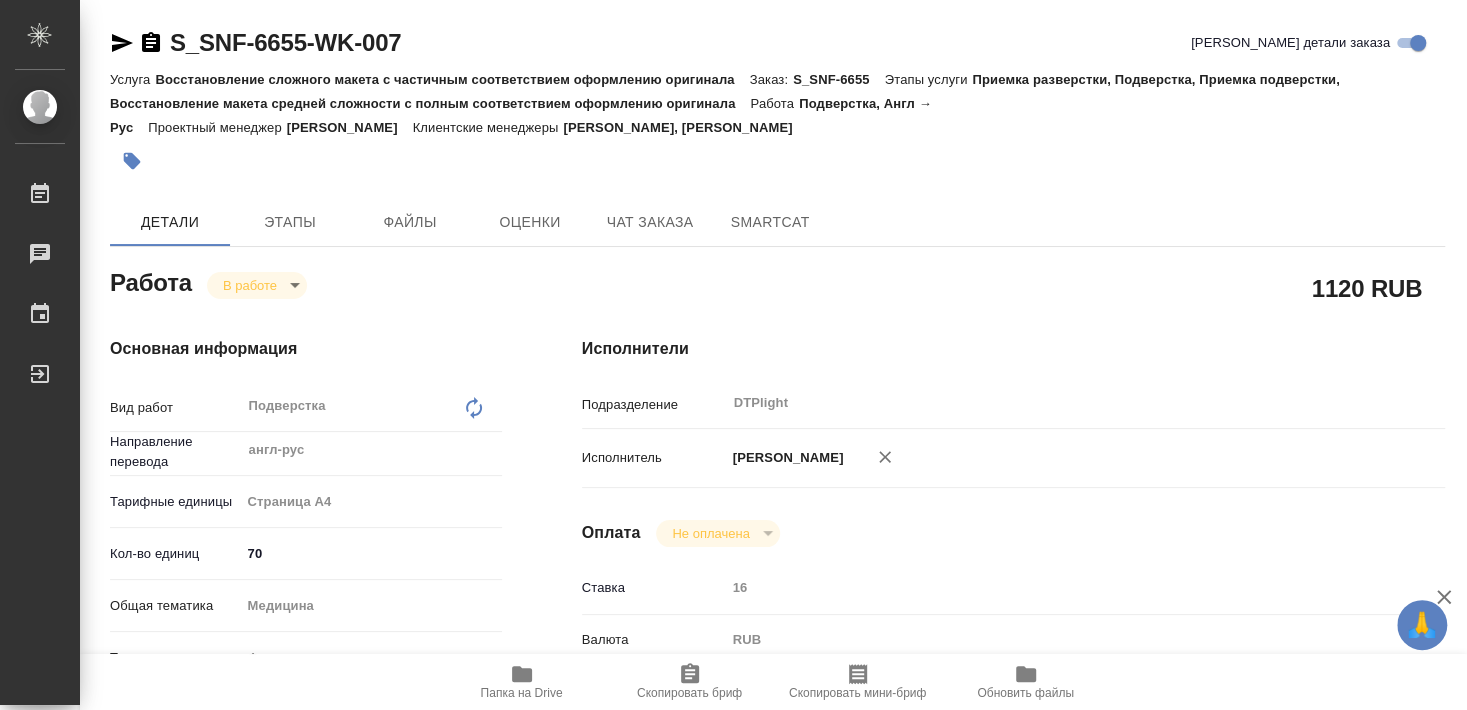 type on "x" 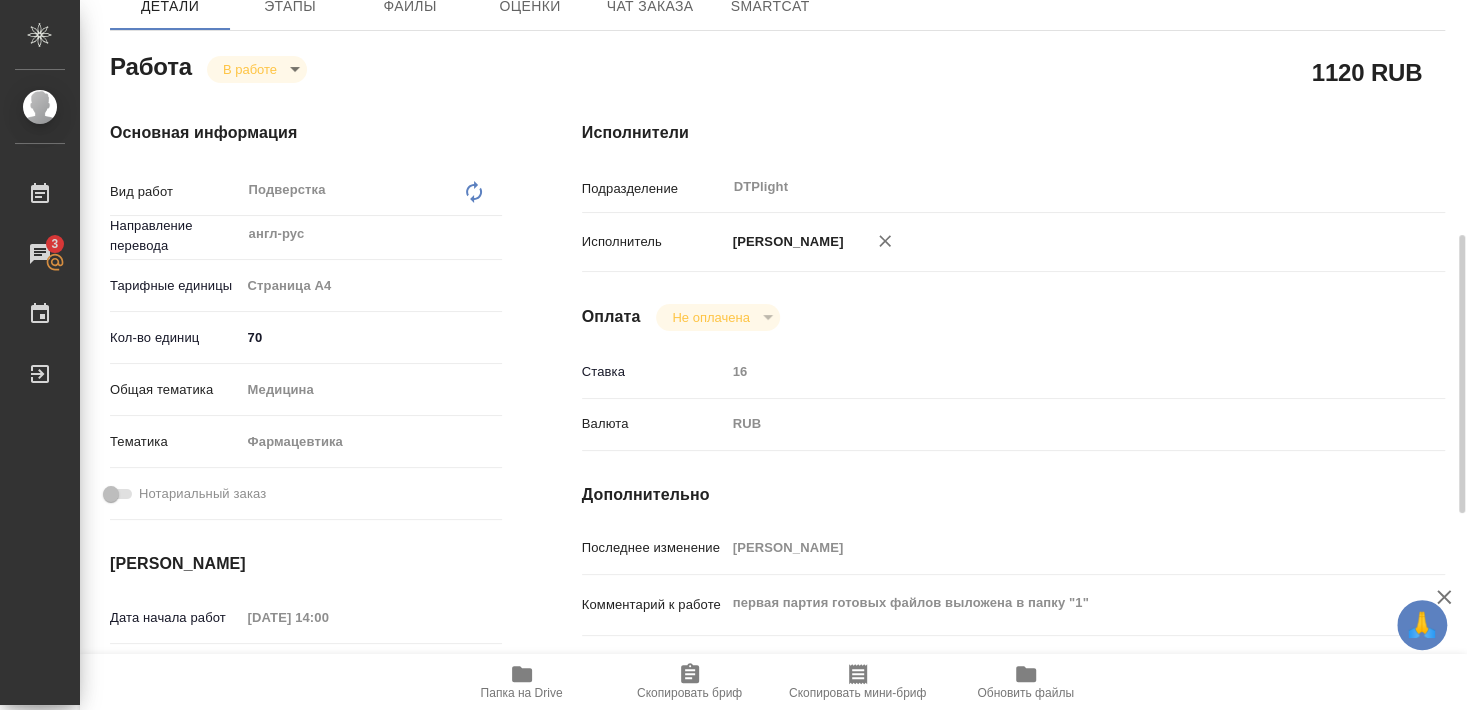 scroll, scrollTop: 432, scrollLeft: 0, axis: vertical 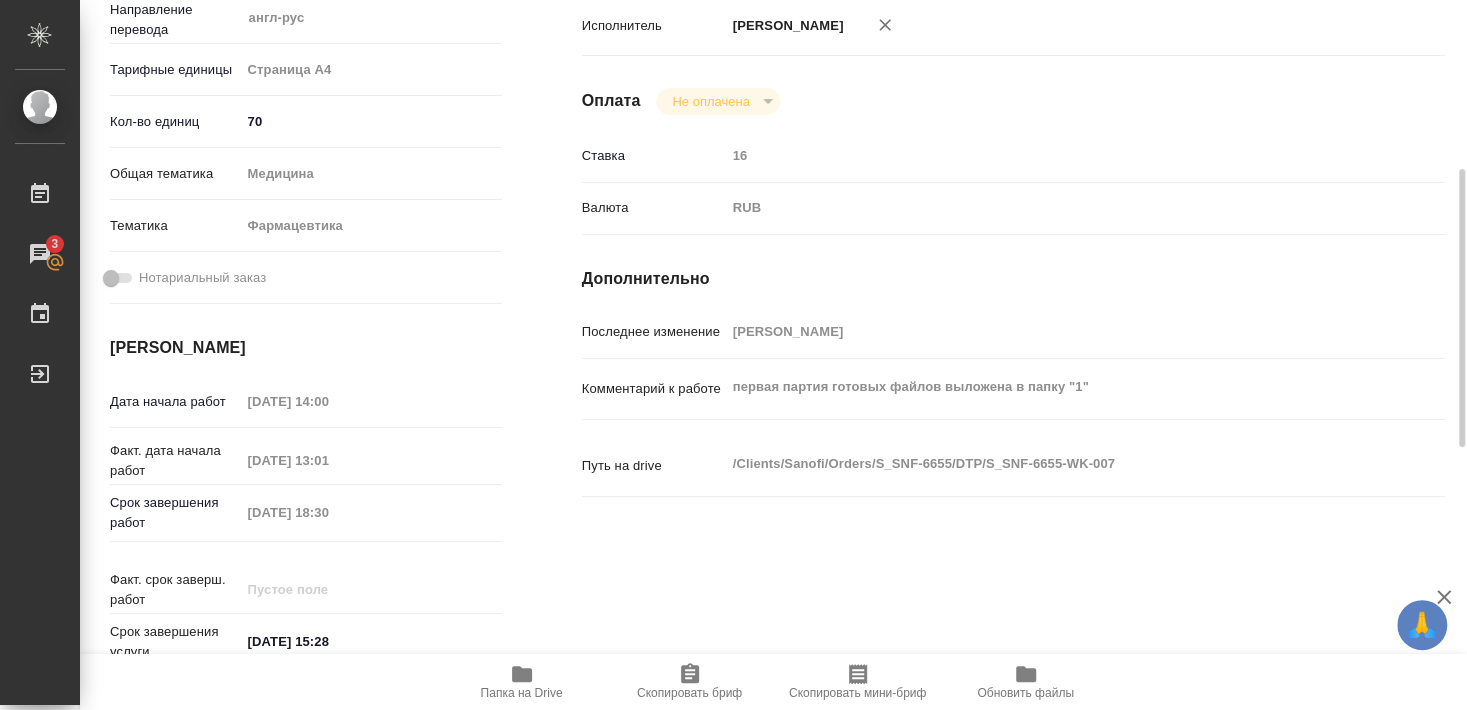 type on "x" 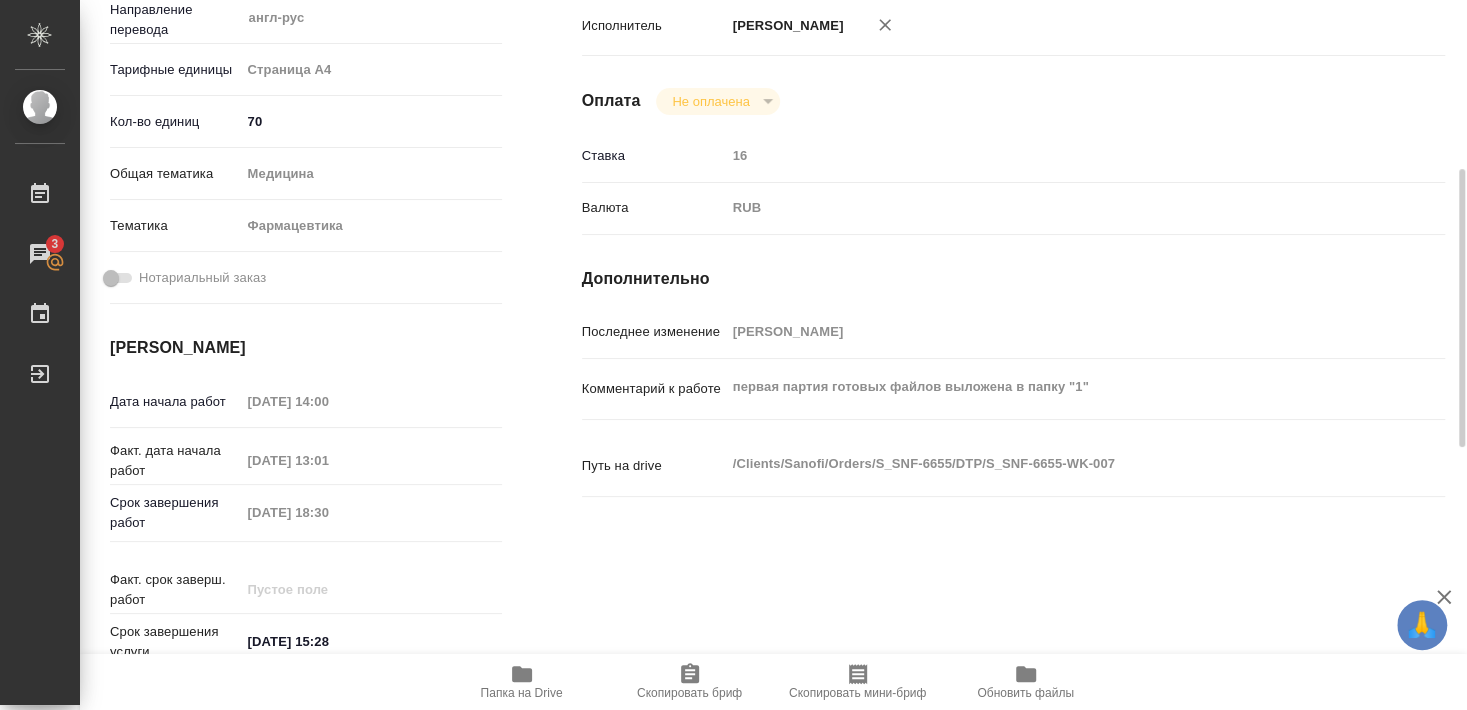 type on "x" 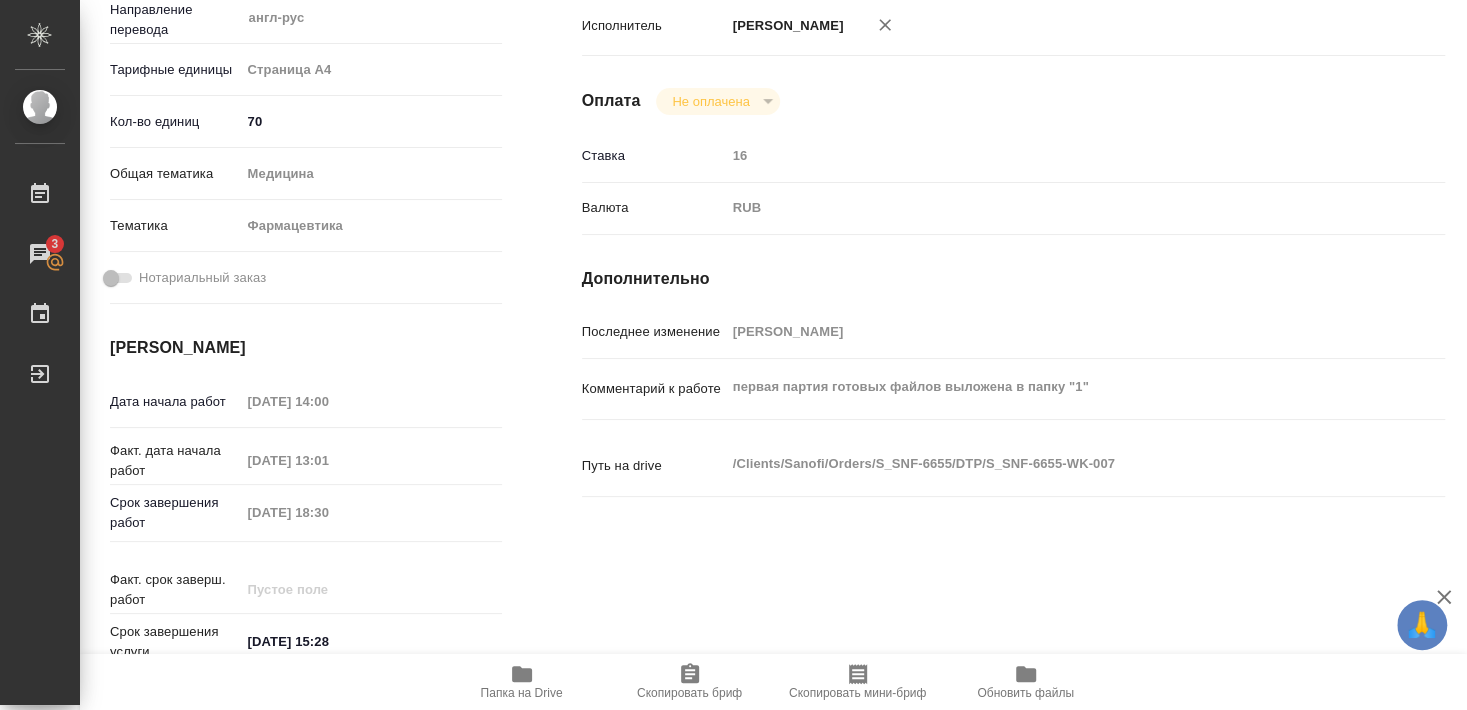 scroll, scrollTop: 216, scrollLeft: 0, axis: vertical 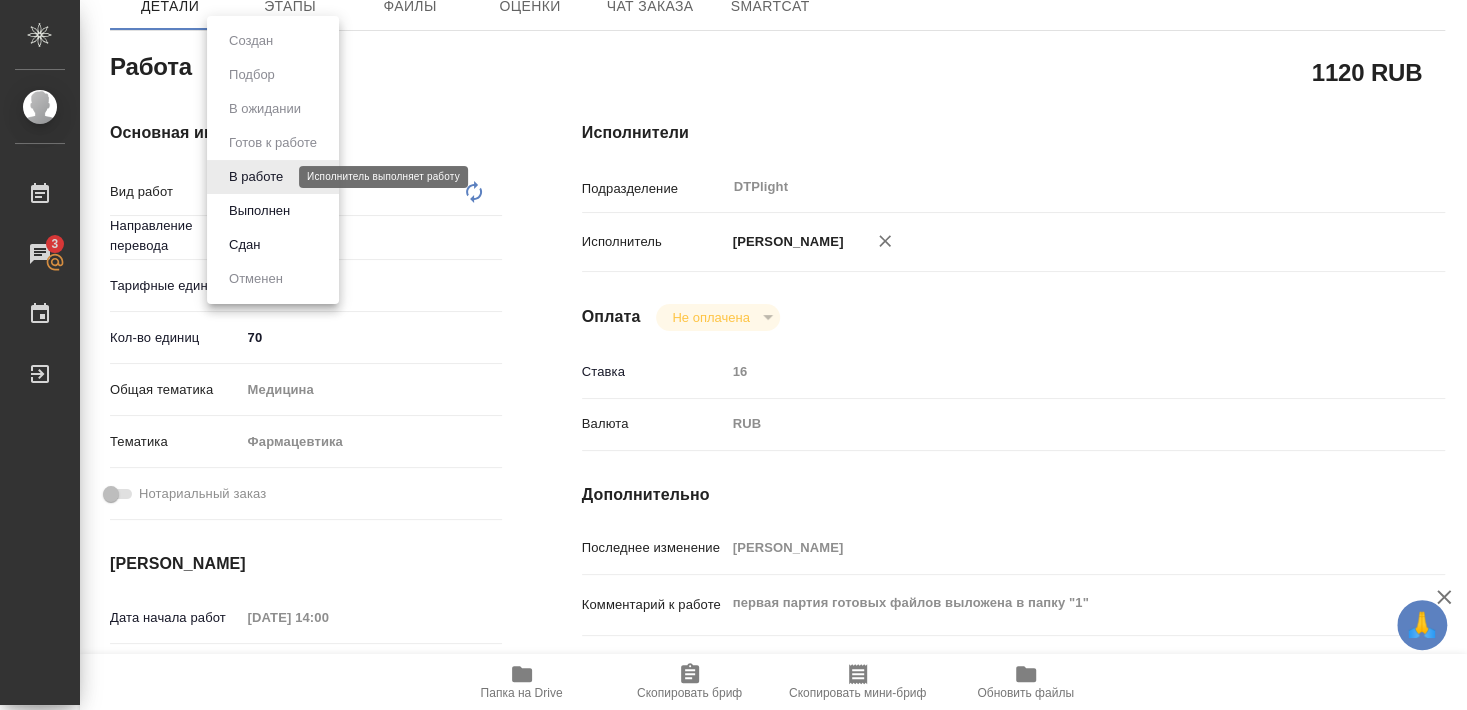 click on "В работе" at bounding box center (256, 177) 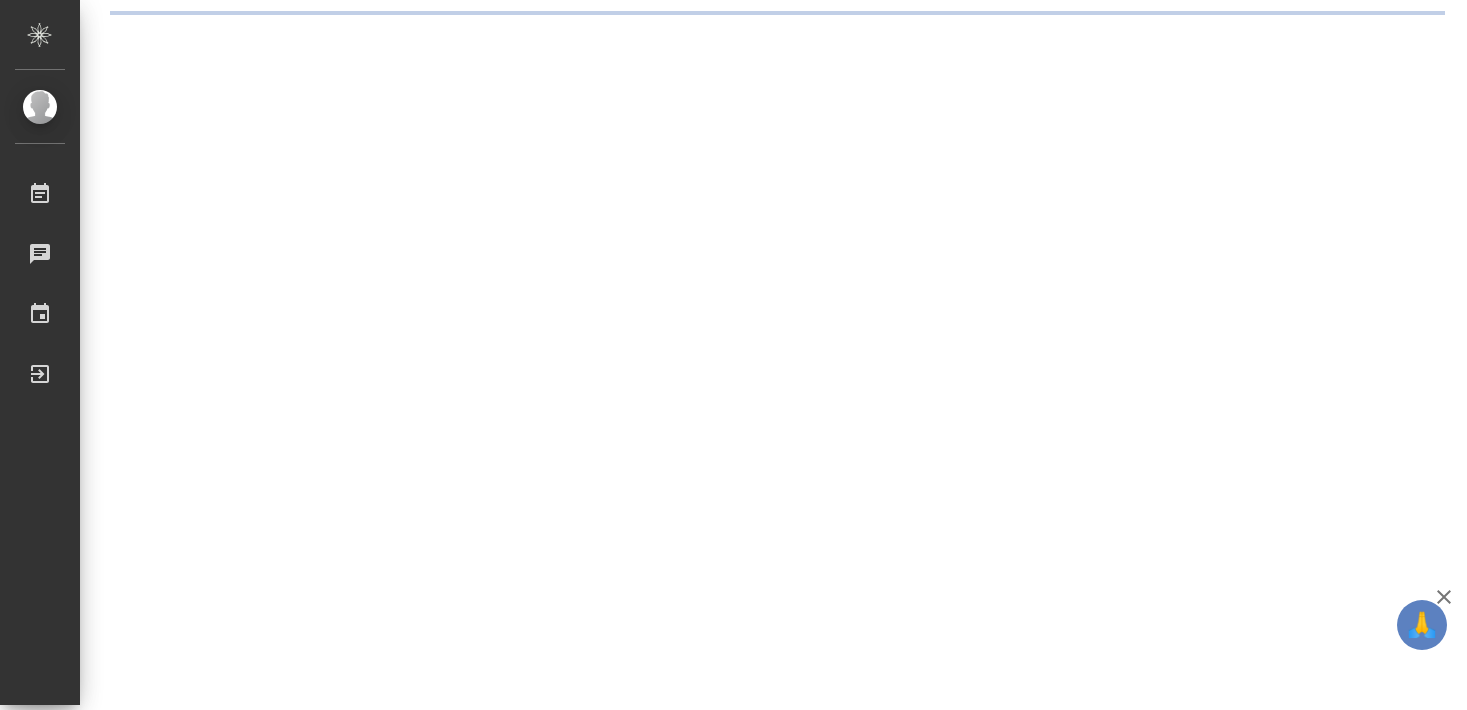 scroll, scrollTop: 0, scrollLeft: 0, axis: both 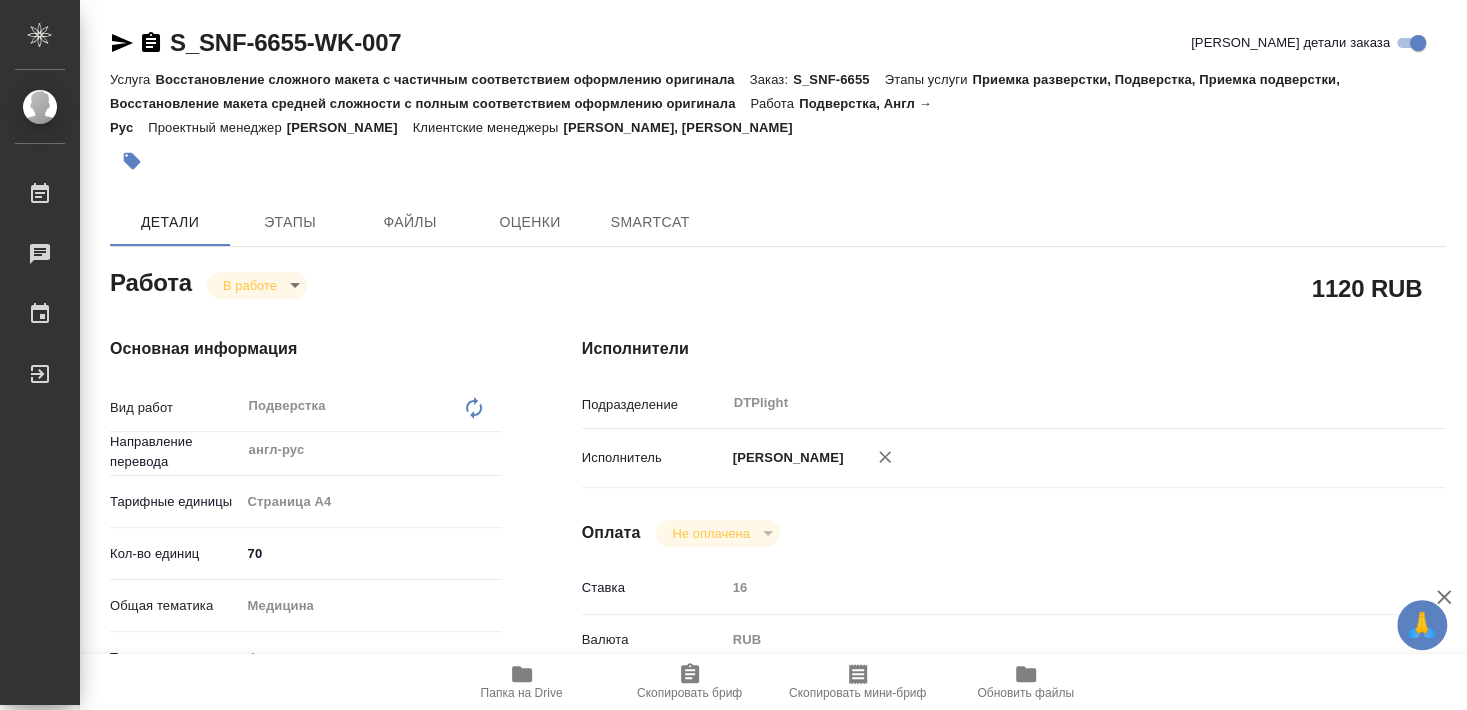 type on "x" 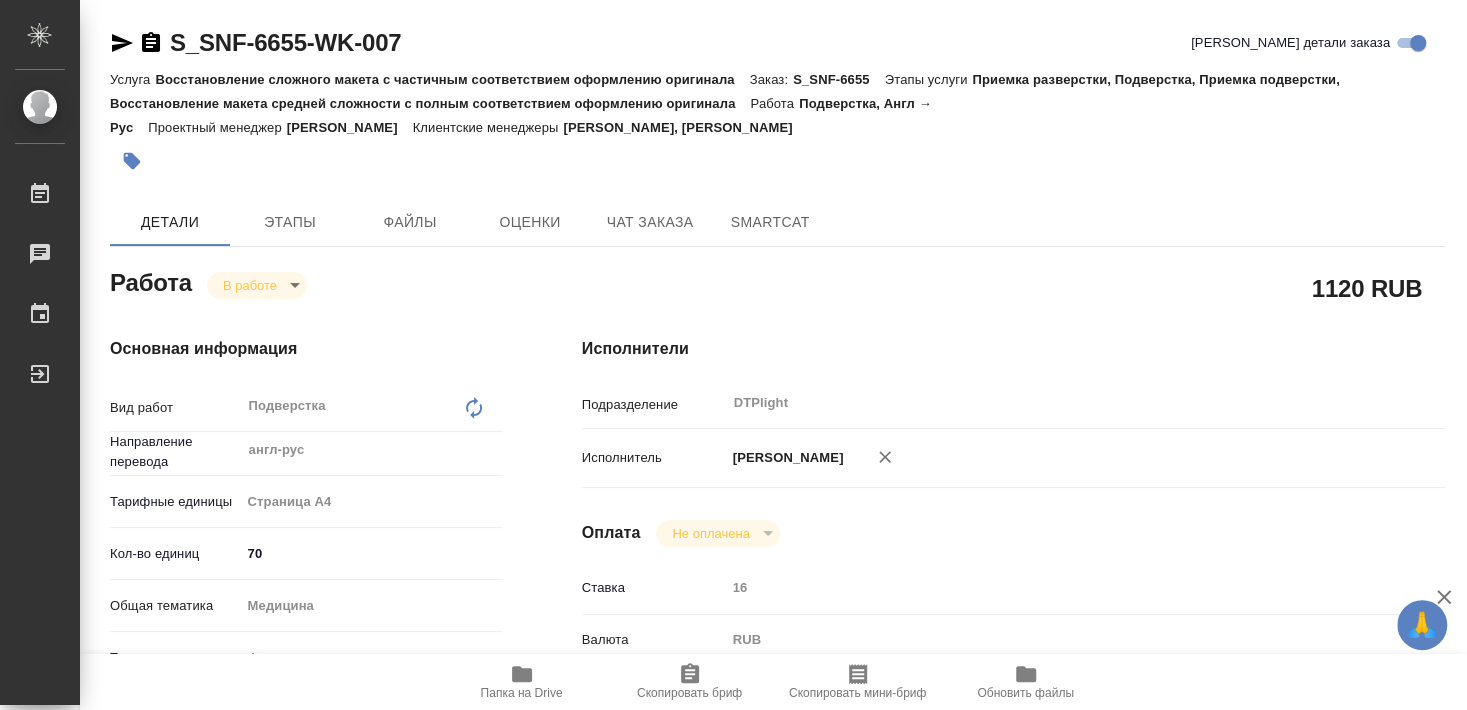 type on "x" 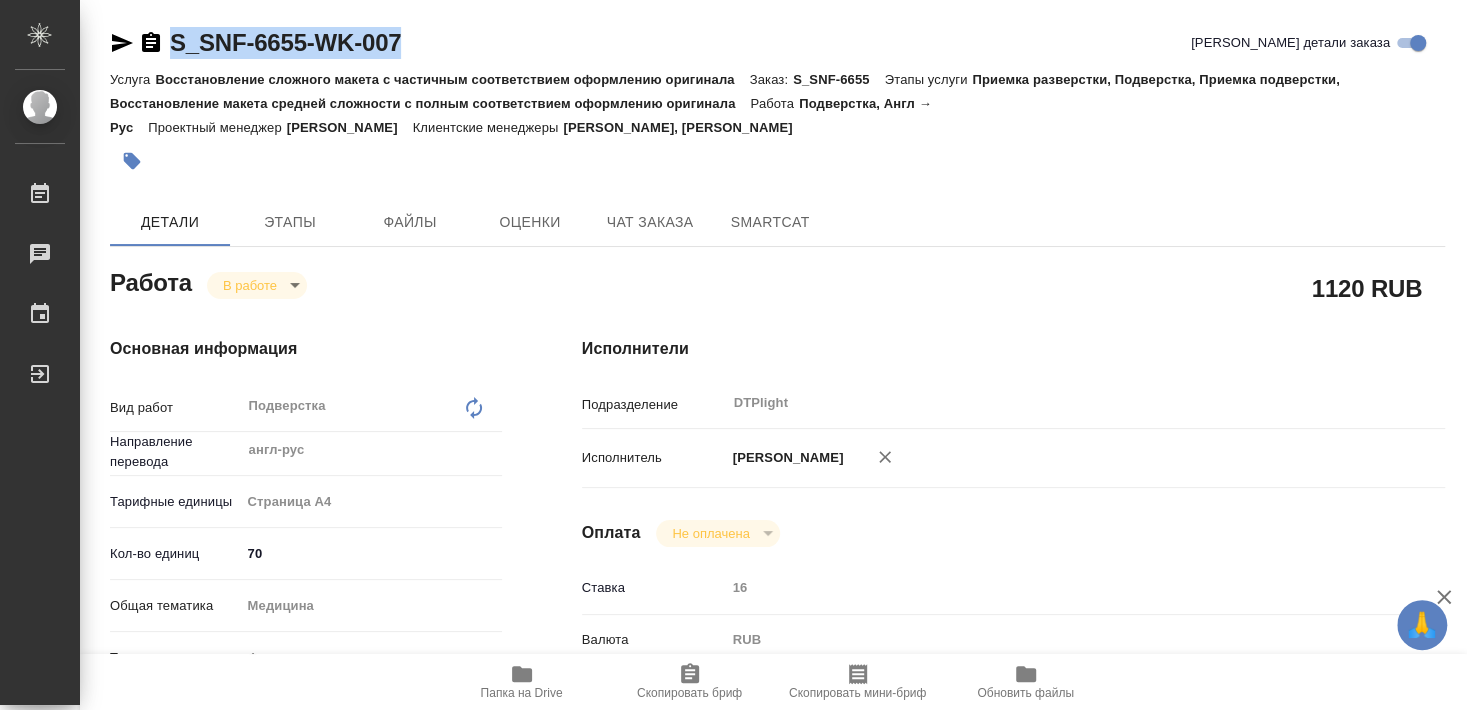 drag, startPoint x: 196, startPoint y: 62, endPoint x: 411, endPoint y: 55, distance: 215.11392 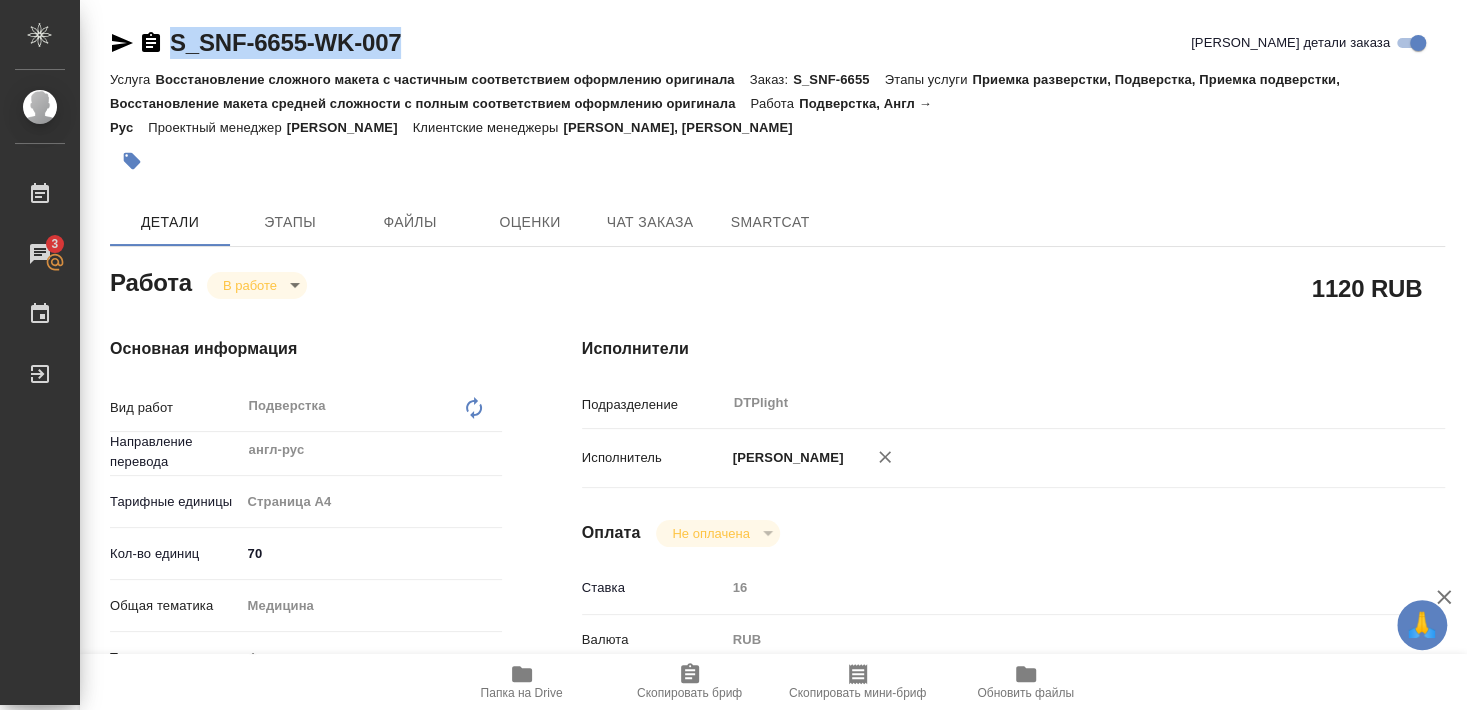 copy on "S_SNF-6655-WK-007" 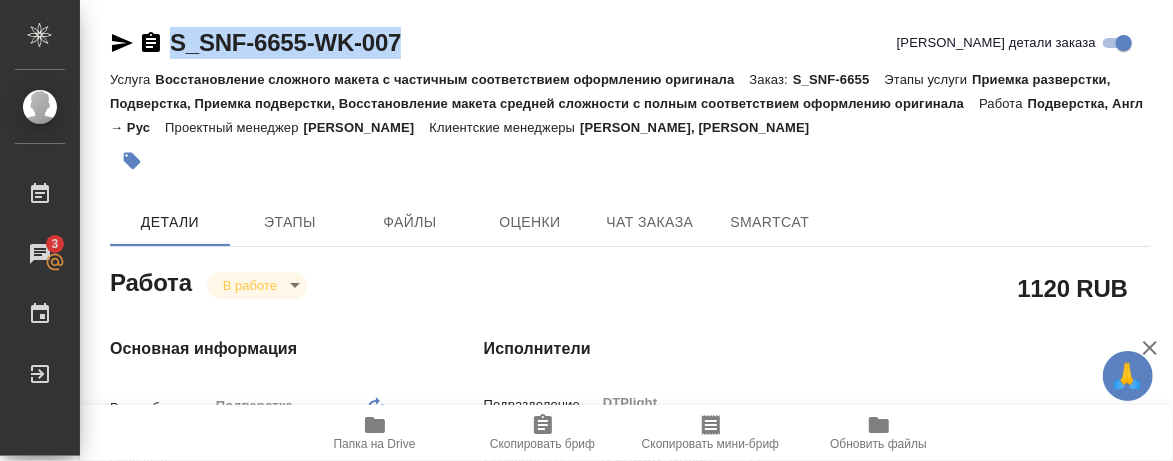 type on "x" 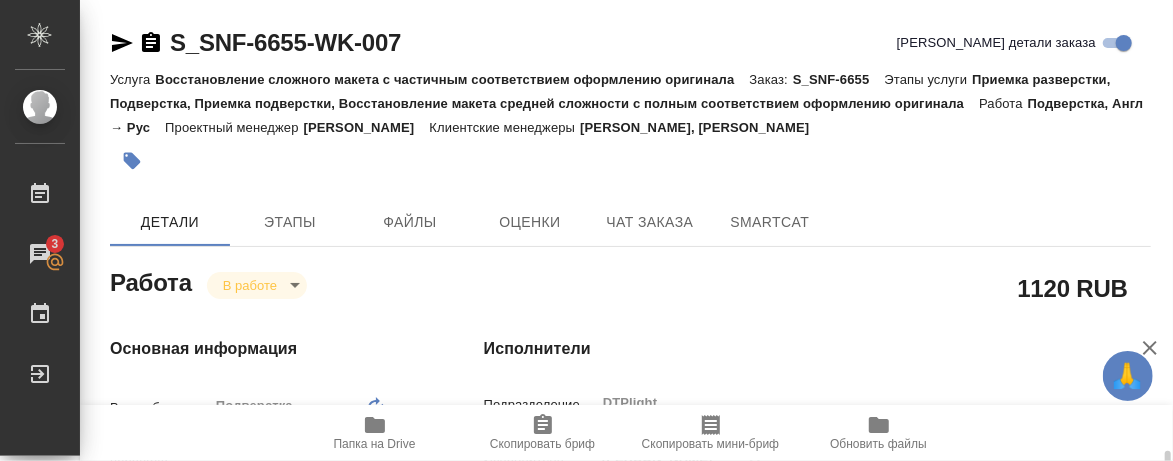 type on "x" 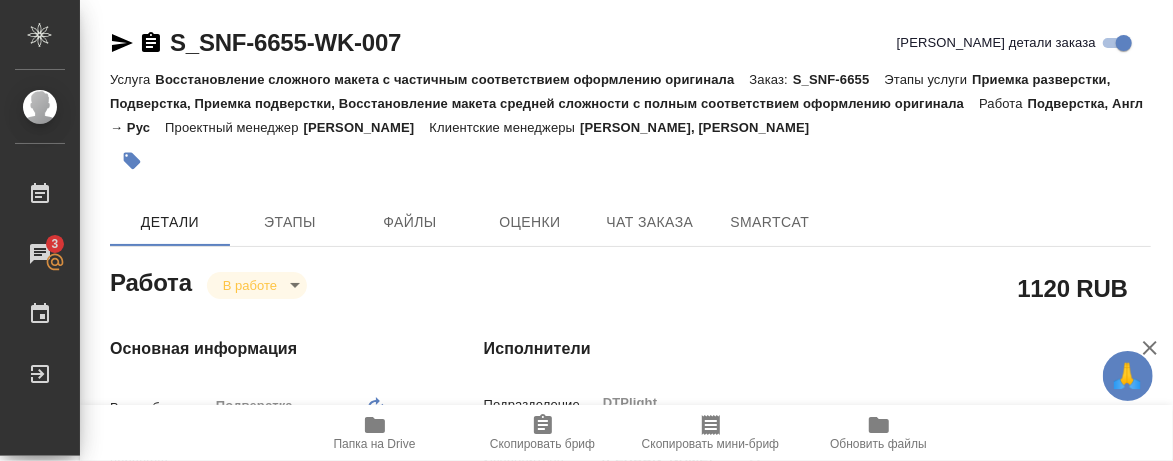 type on "x" 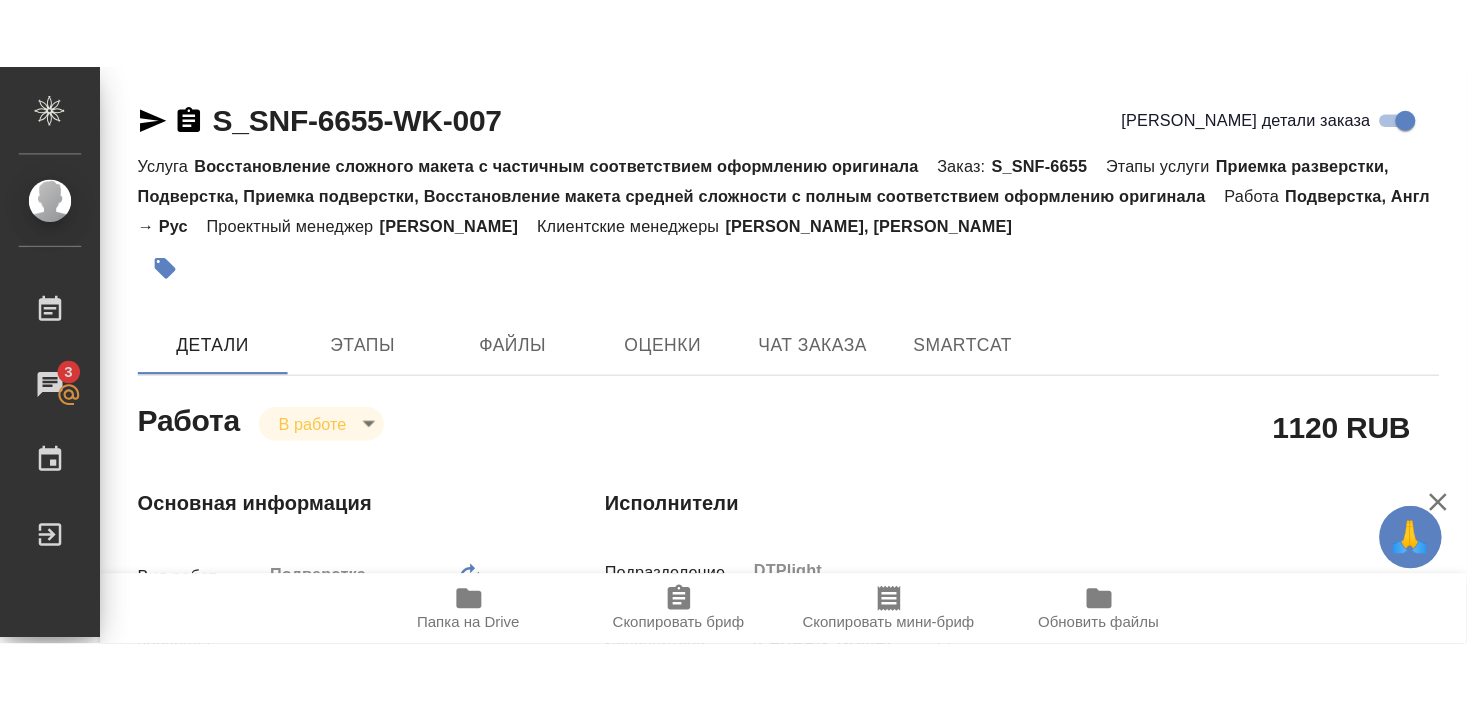 scroll, scrollTop: 540, scrollLeft: 0, axis: vertical 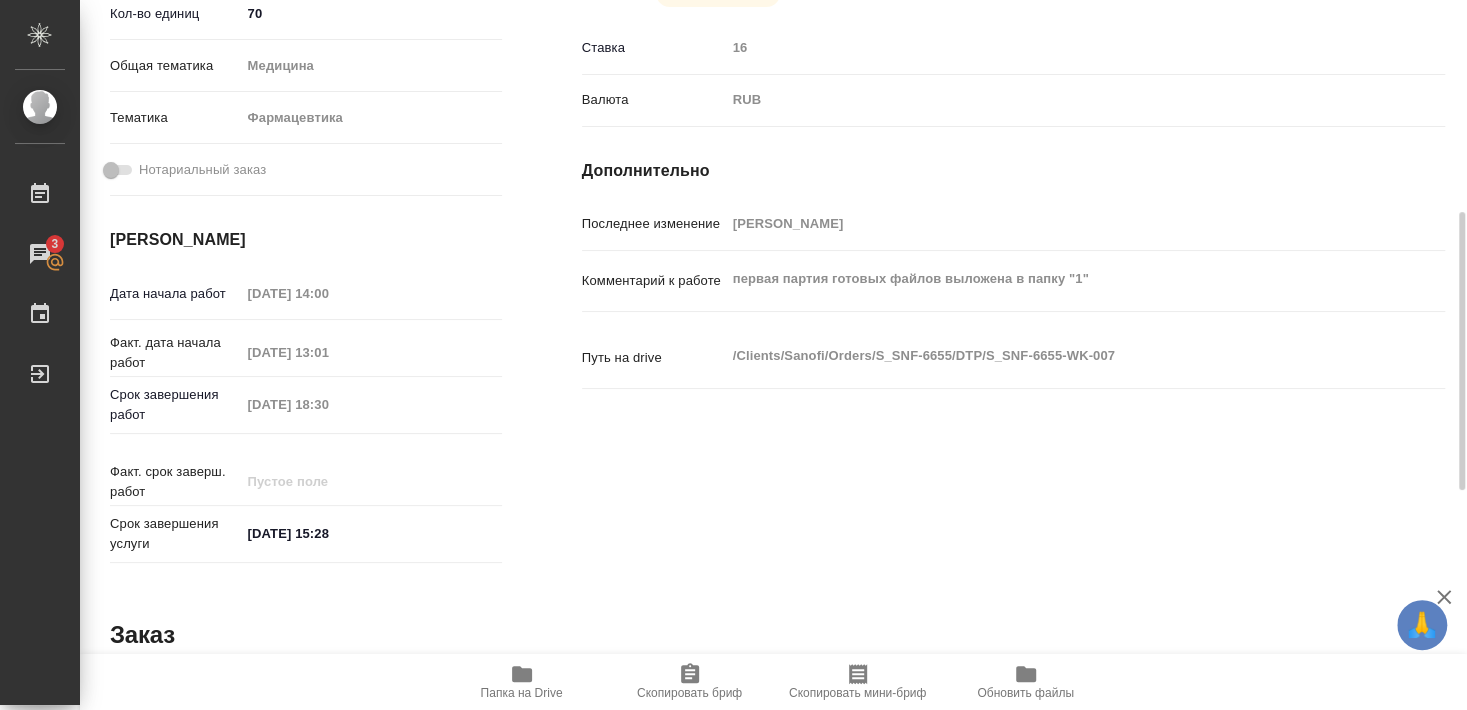 click on "Папка на Drive" at bounding box center [522, 693] 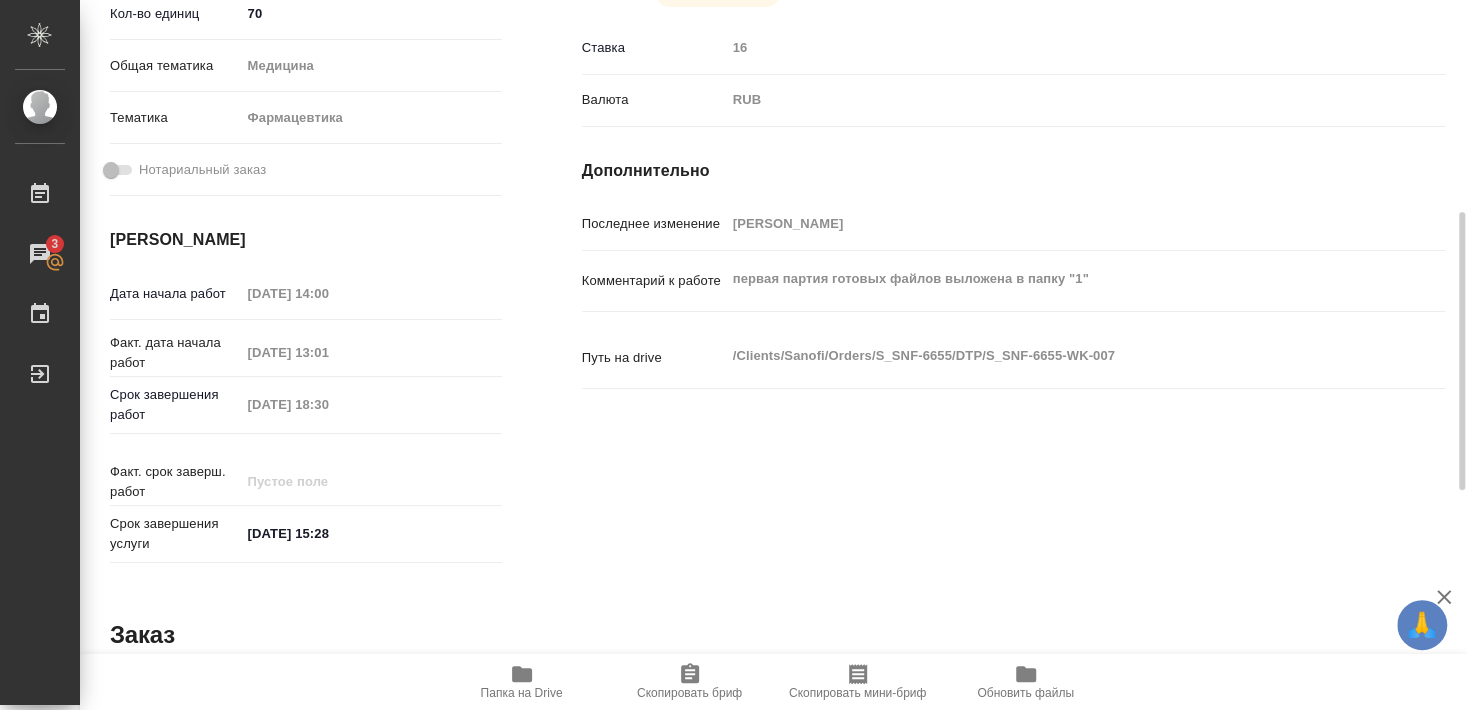 type on "x" 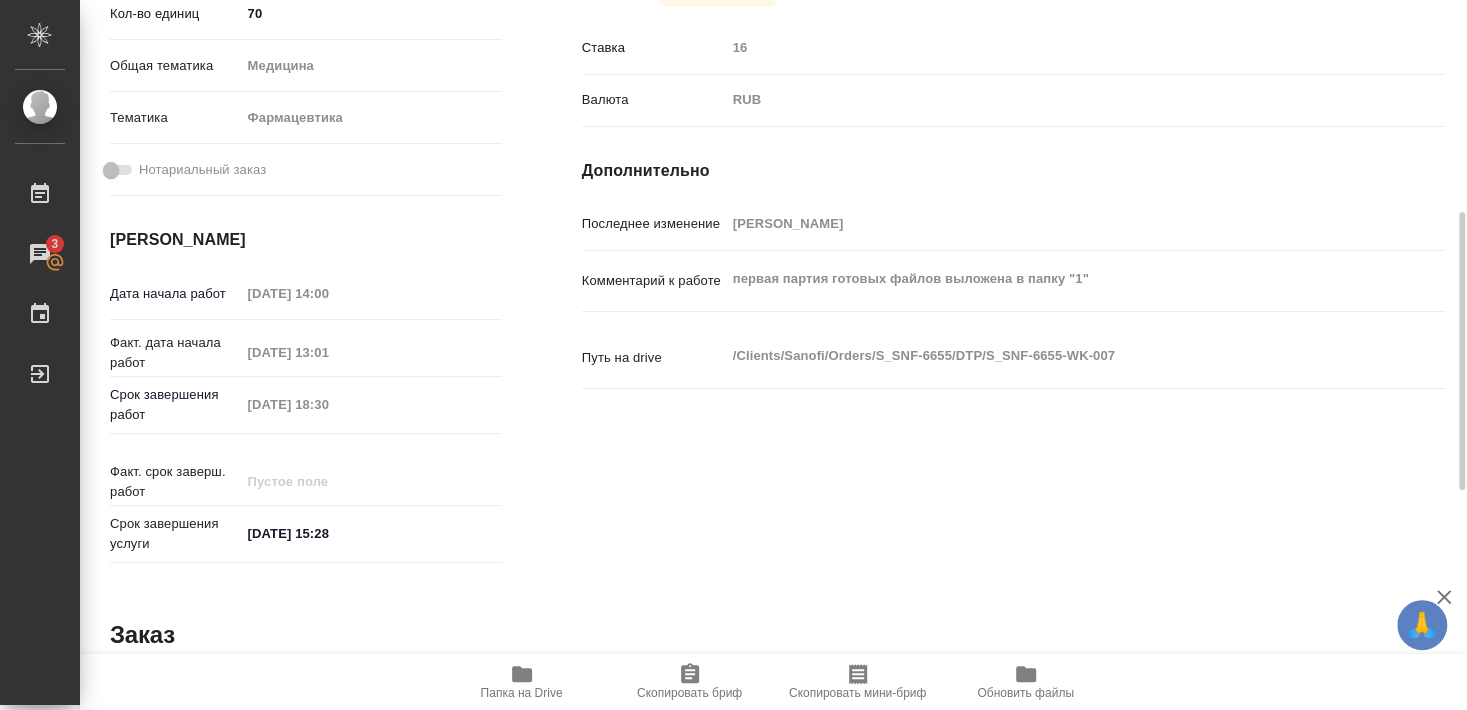 type on "x" 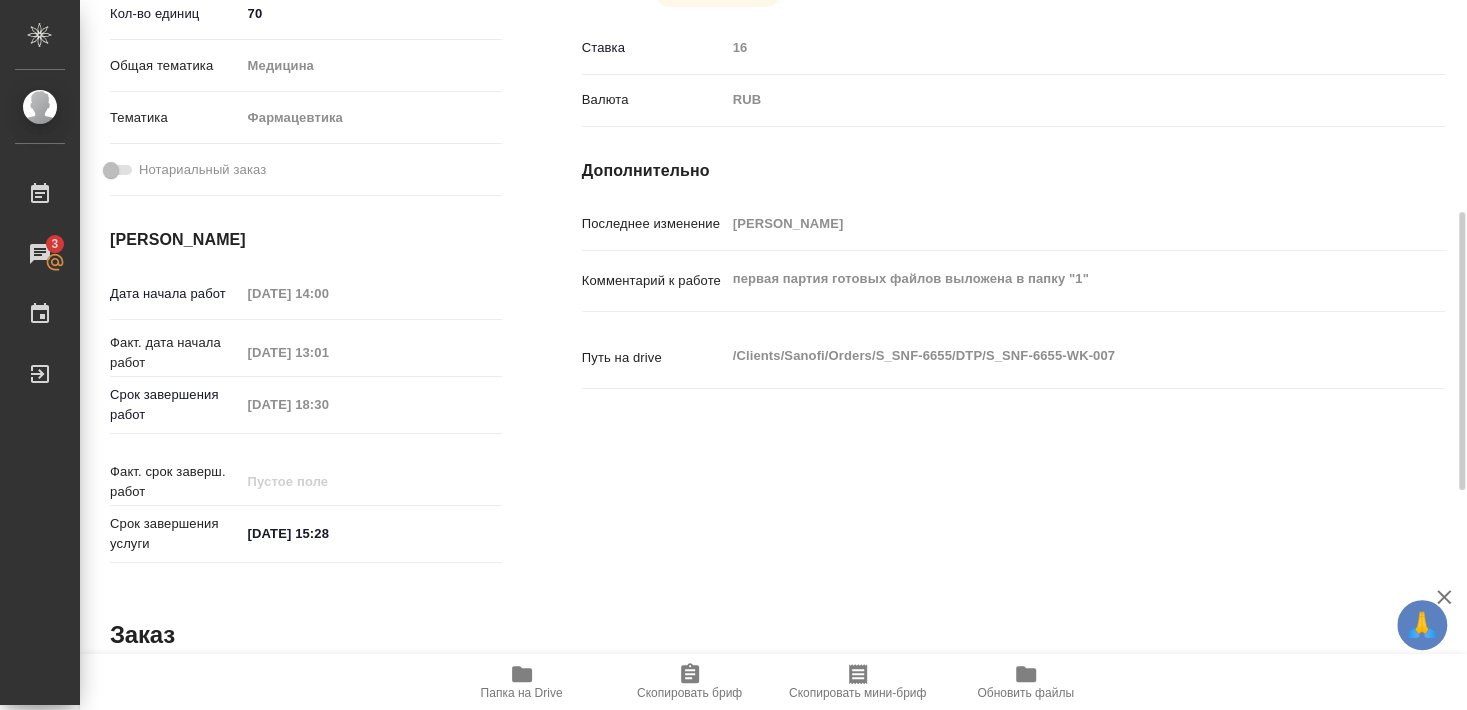 type on "x" 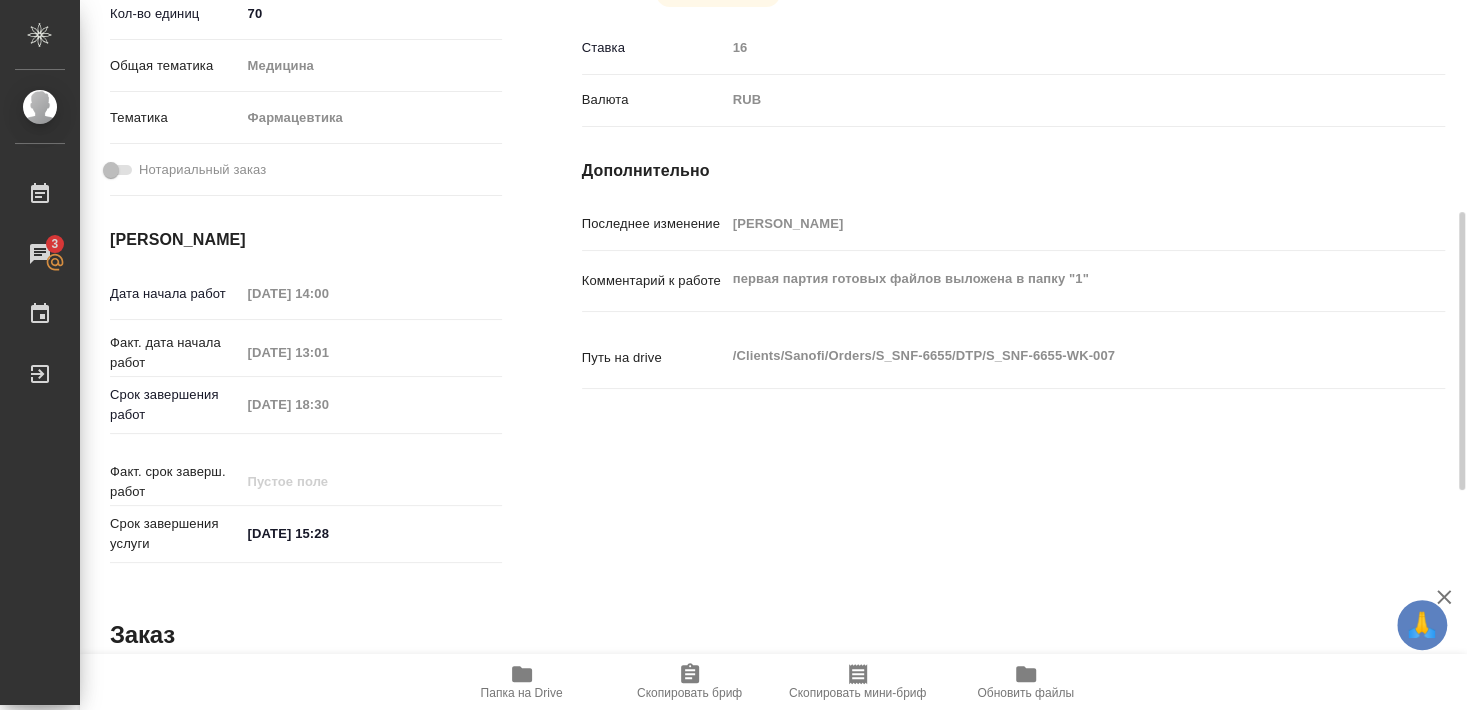 type on "x" 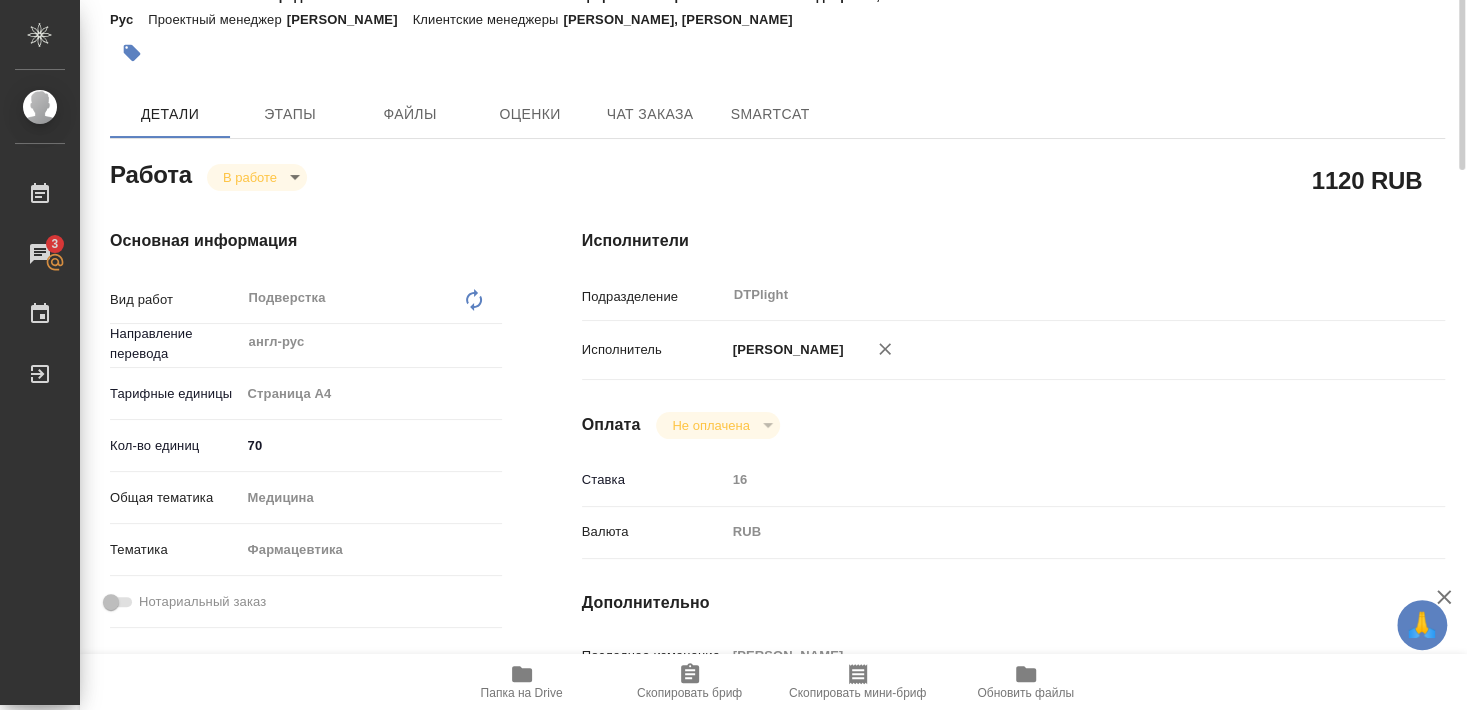 scroll, scrollTop: 0, scrollLeft: 0, axis: both 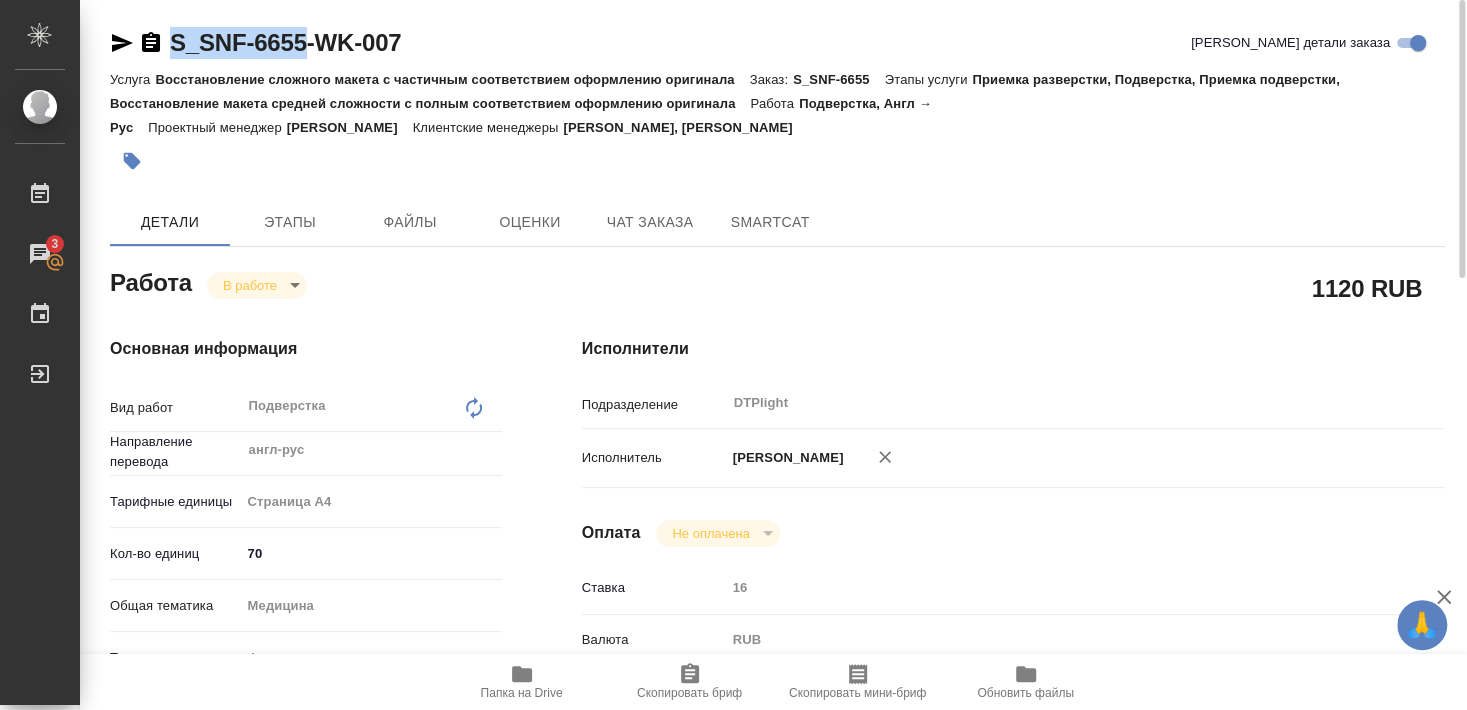drag, startPoint x: 173, startPoint y: 61, endPoint x: 305, endPoint y: 56, distance: 132.09467 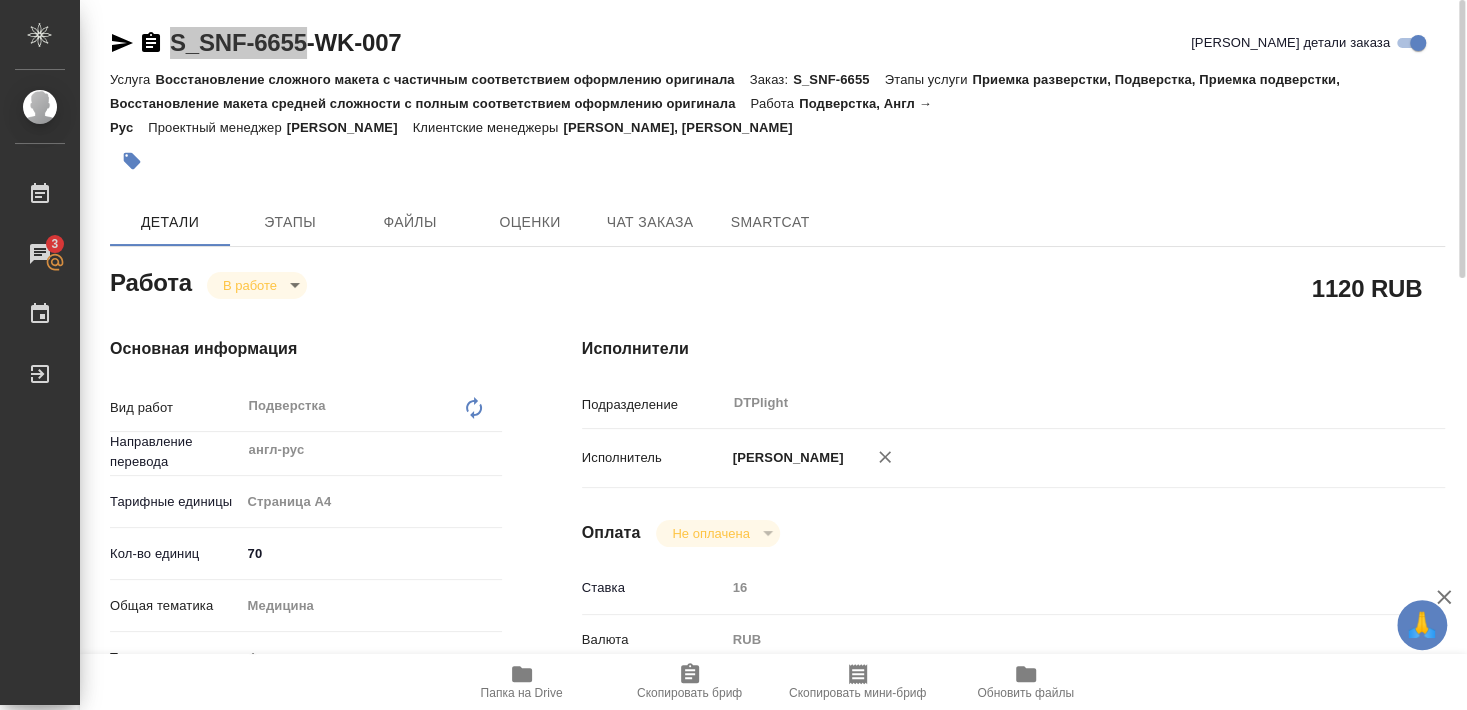 type on "x" 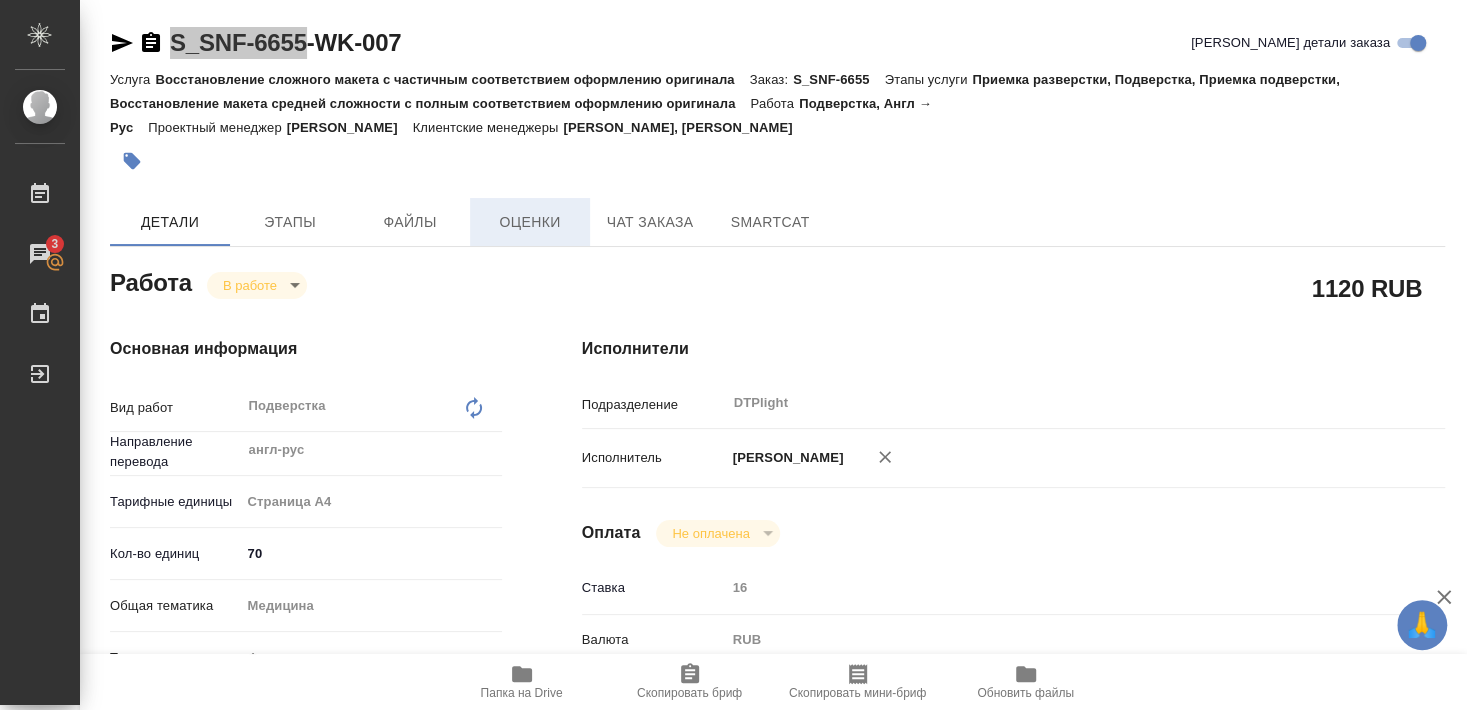 type on "x" 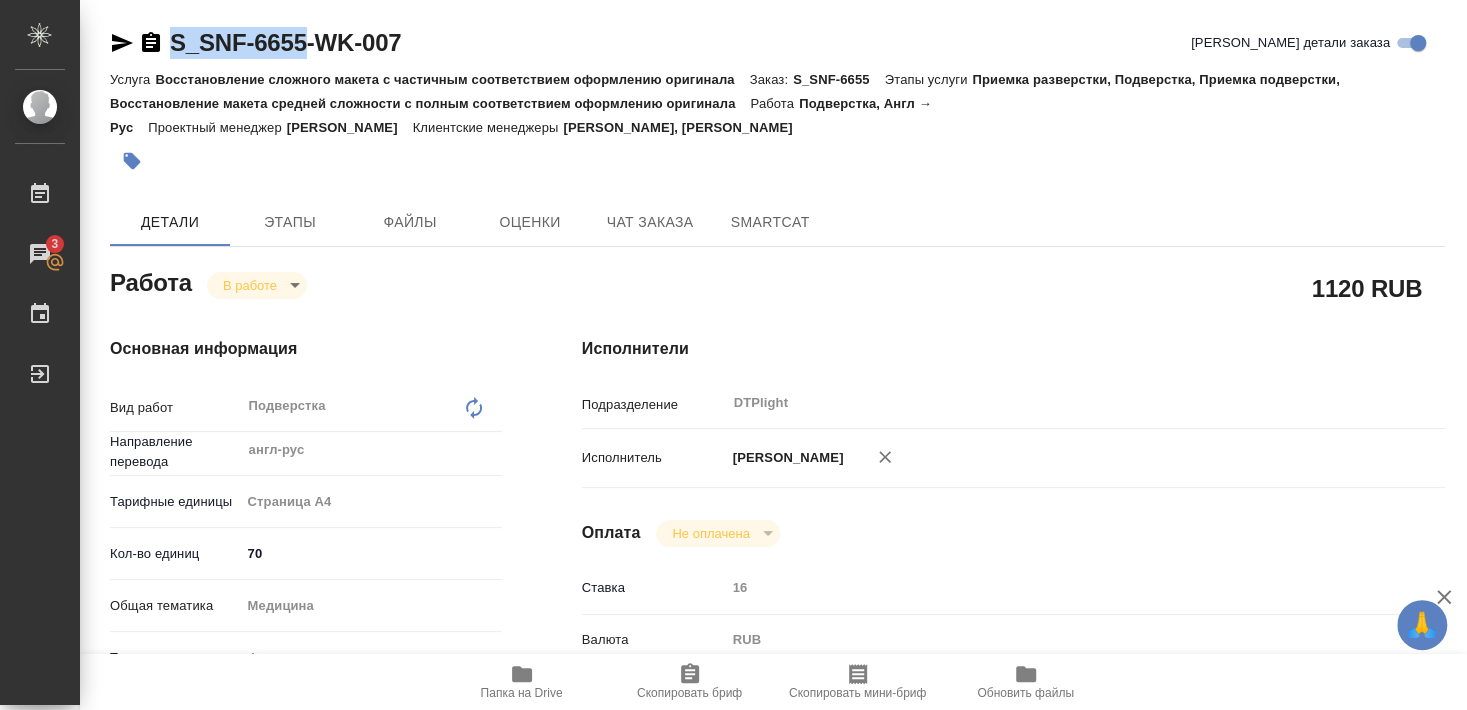 click on "Основная информация Вид работ Подверстка x ​ Направление перевода англ-рус ​ Тарифные единицы Страница А4 5f036ec4e16dec2d6b59c8ff Кол-во единиц 70 Общая тематика Медицина med Тематика Фармацевтика 6149832f2b7be24903fd7a82 Нотариальный заказ Сроки Дата начала работ 18.07.2025 14:00 Факт. дата начала работ 16.07.2025 13:01 Срок завершения работ 18.07.2025 18:30 Факт. срок заверш. работ Срок завершения услуги 20.07.2025 15:28" at bounding box center (306, 724) 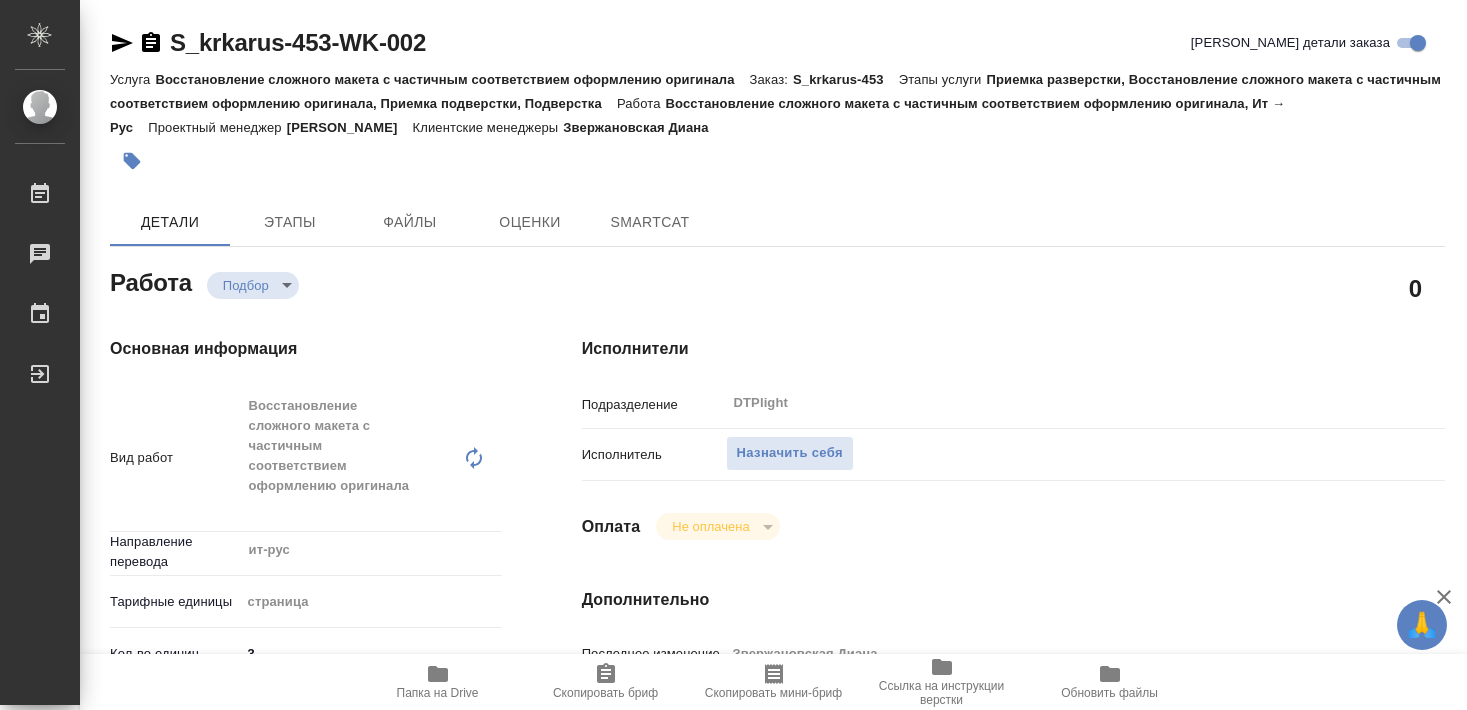type on "x" 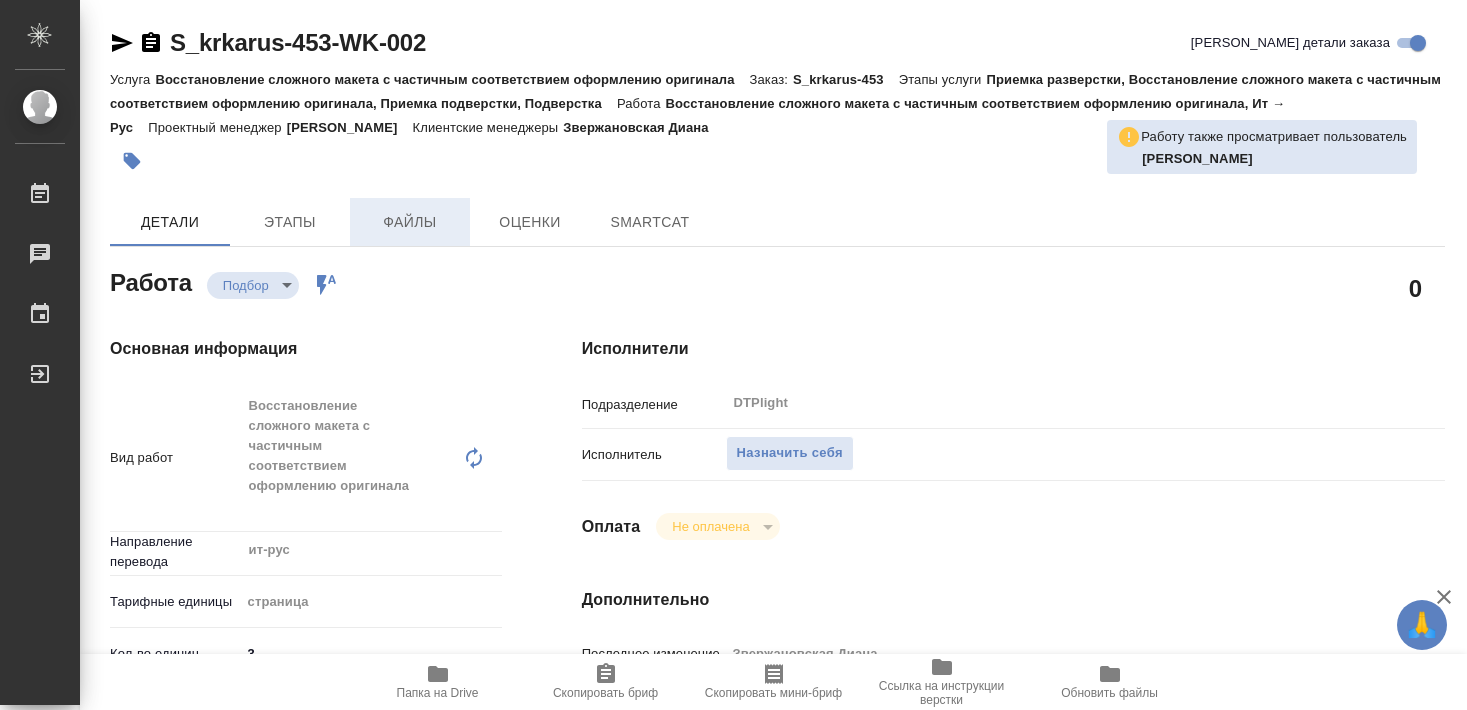 type on "x" 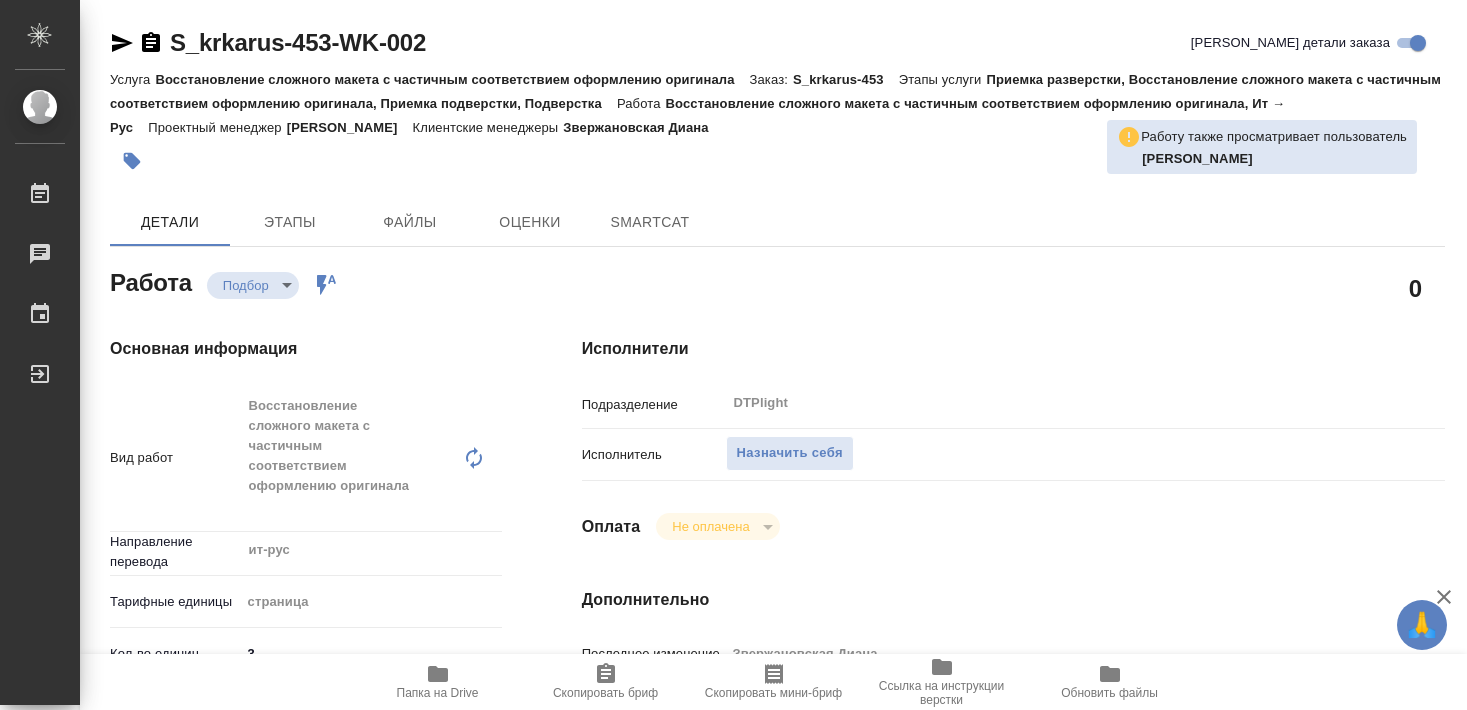 scroll, scrollTop: 0, scrollLeft: 0, axis: both 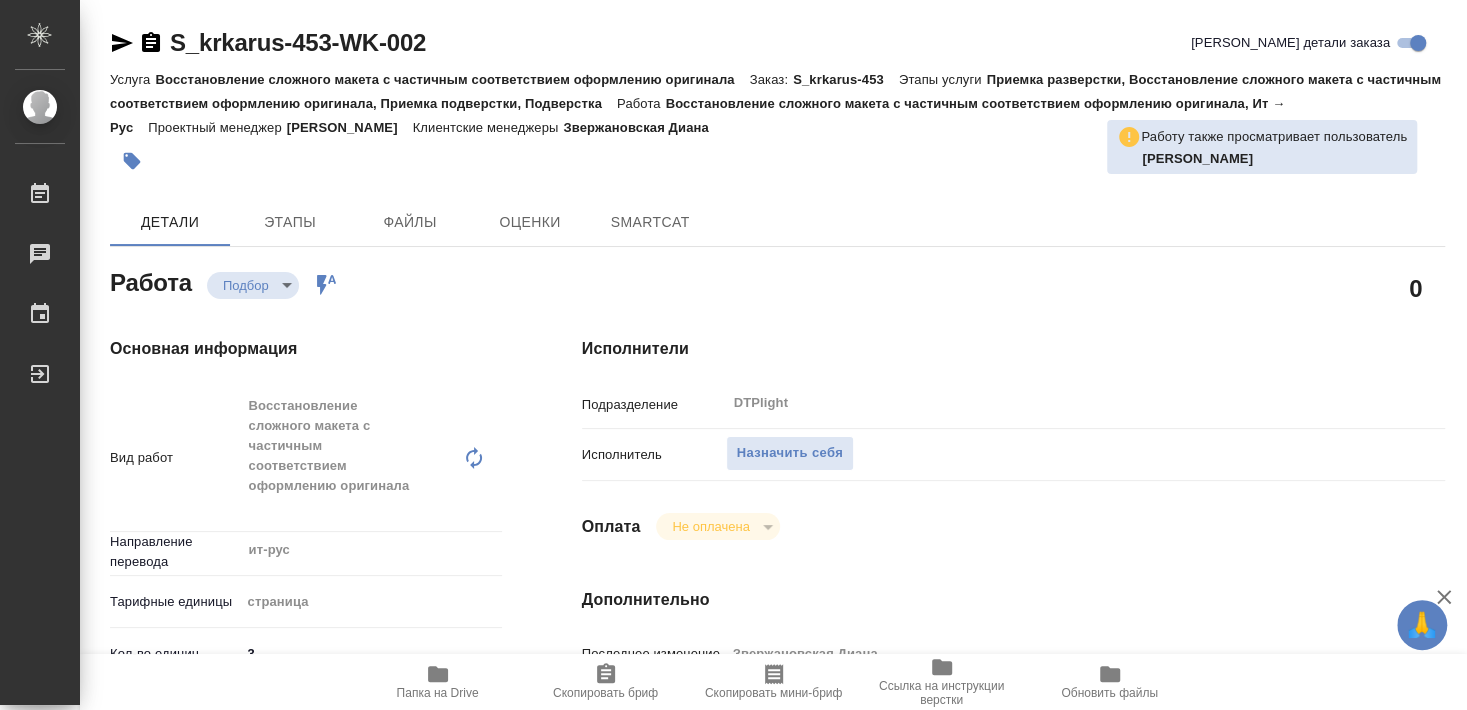 type on "x" 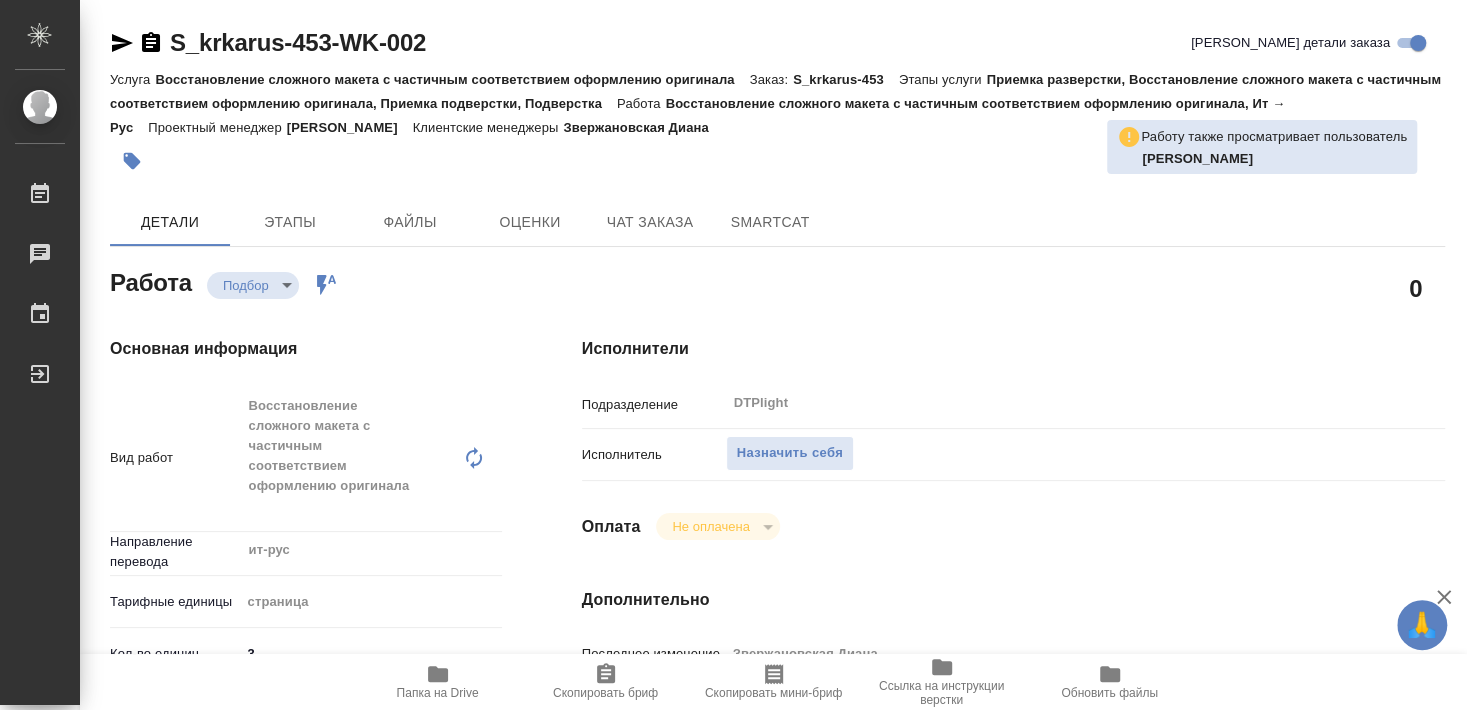 type on "x" 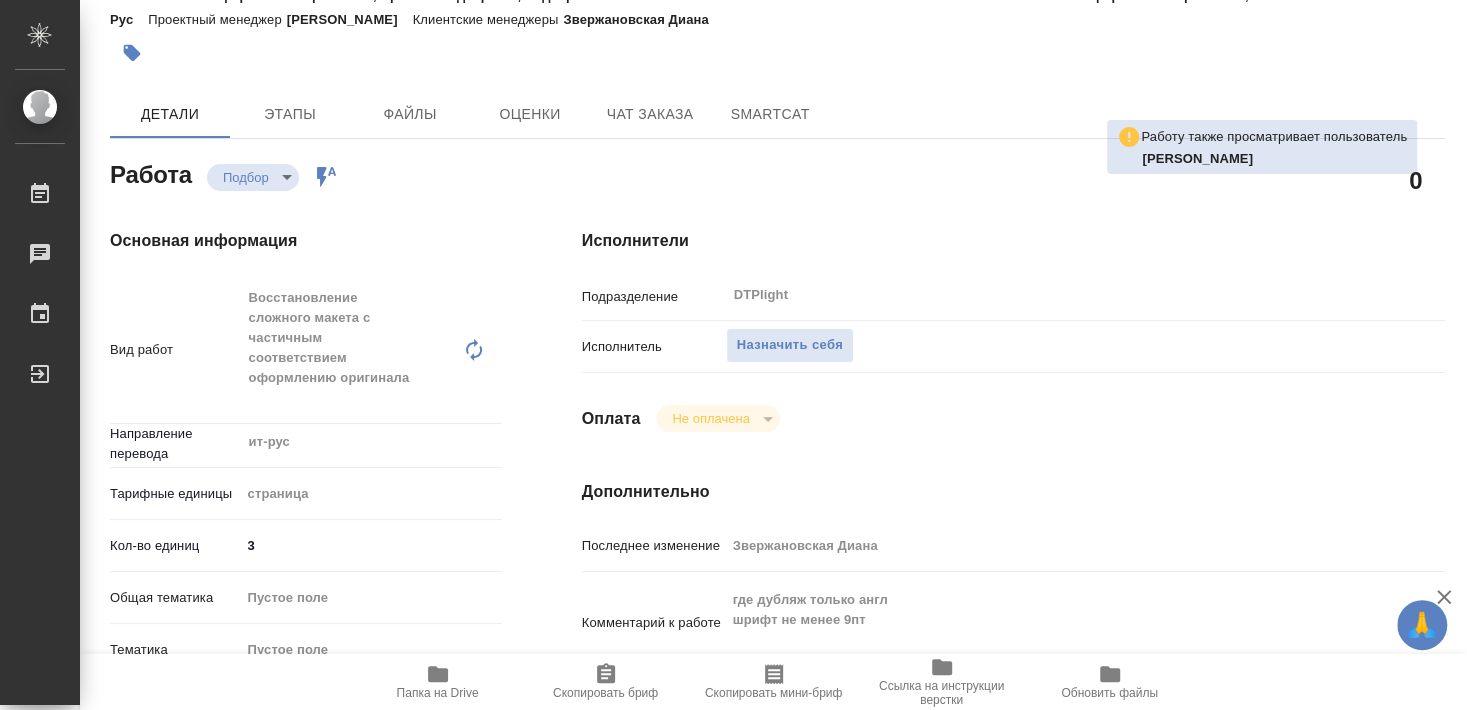 scroll, scrollTop: 216, scrollLeft: 0, axis: vertical 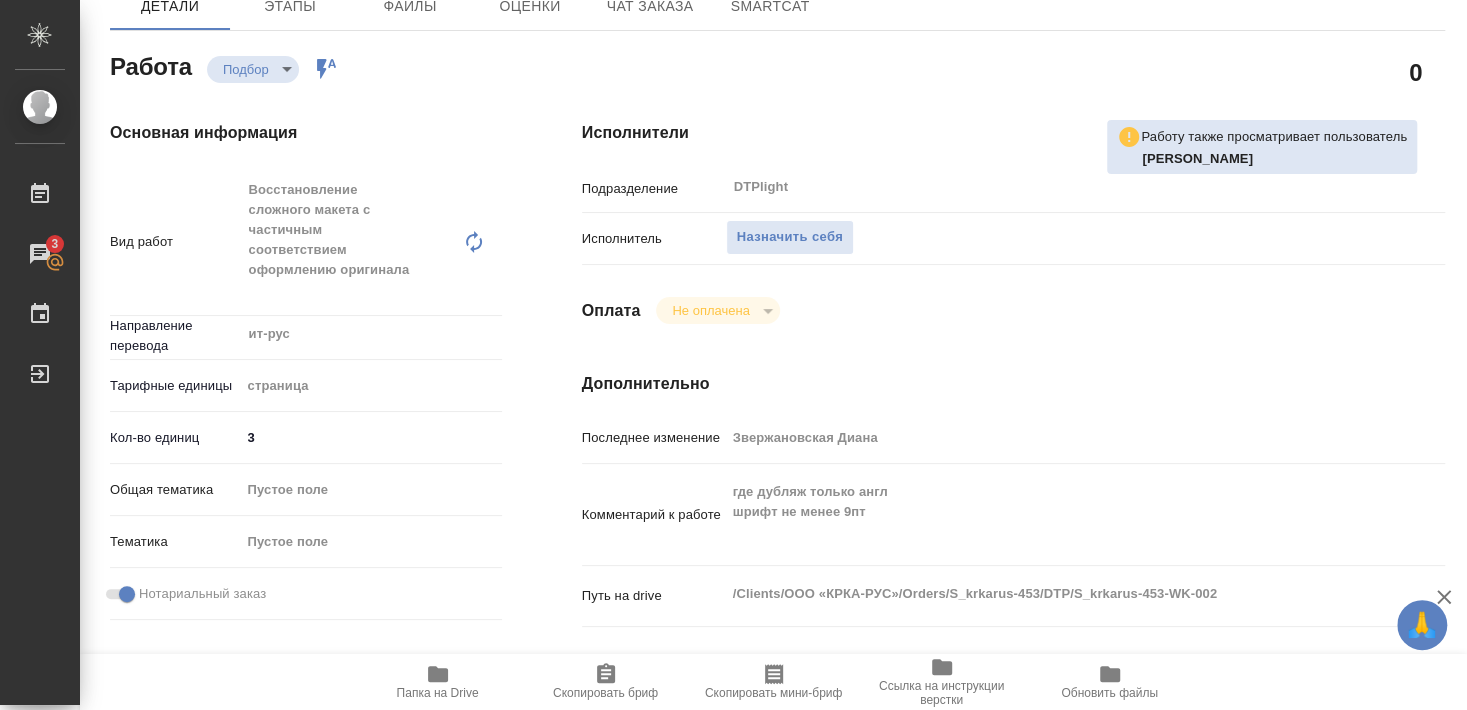 click 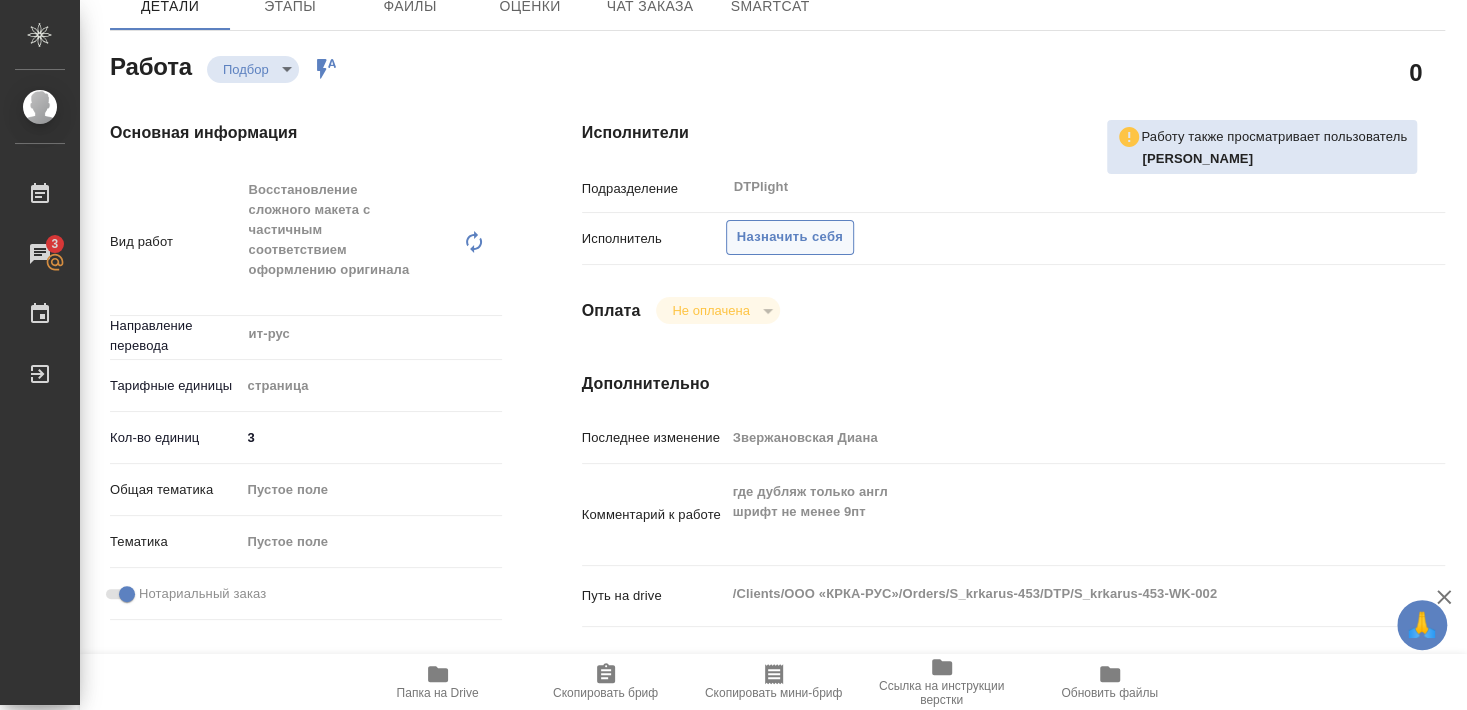 click on "Назначить себя" at bounding box center (790, 237) 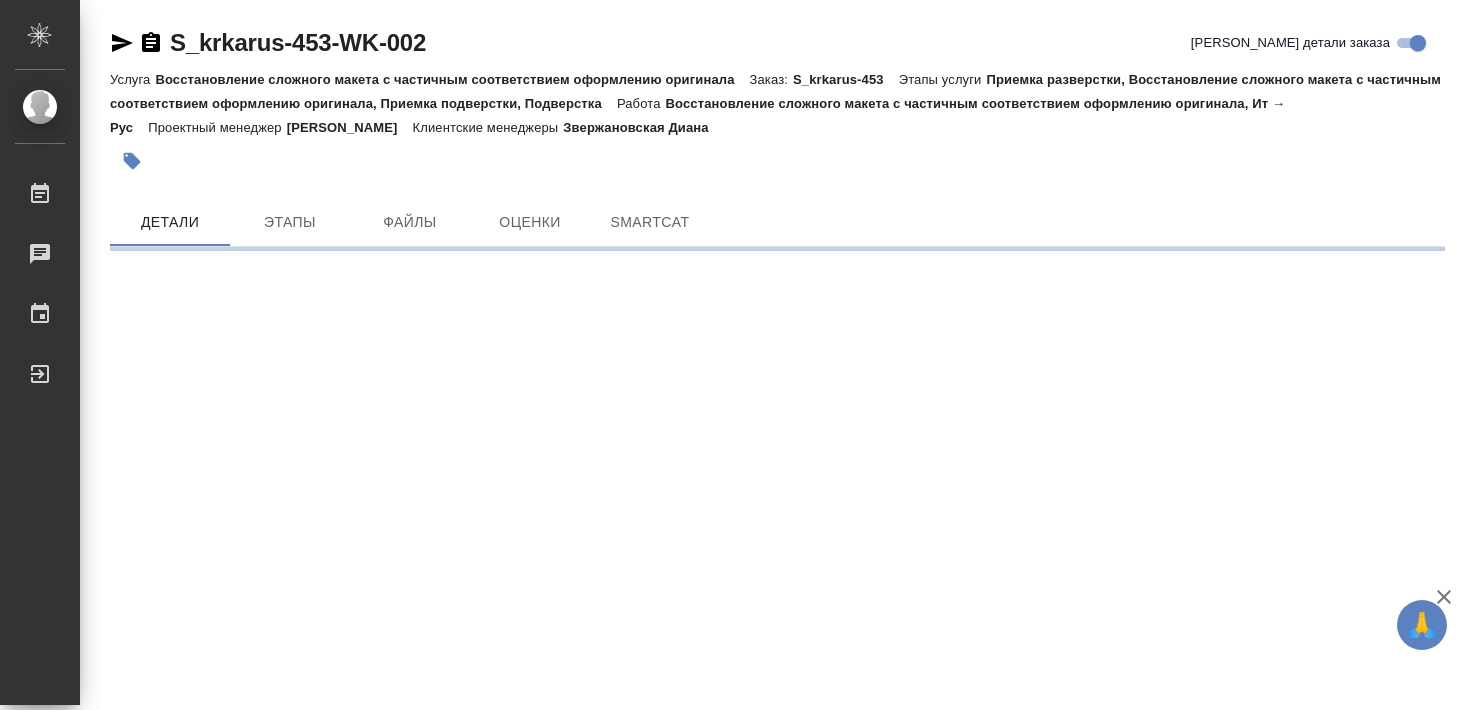 scroll, scrollTop: 0, scrollLeft: 0, axis: both 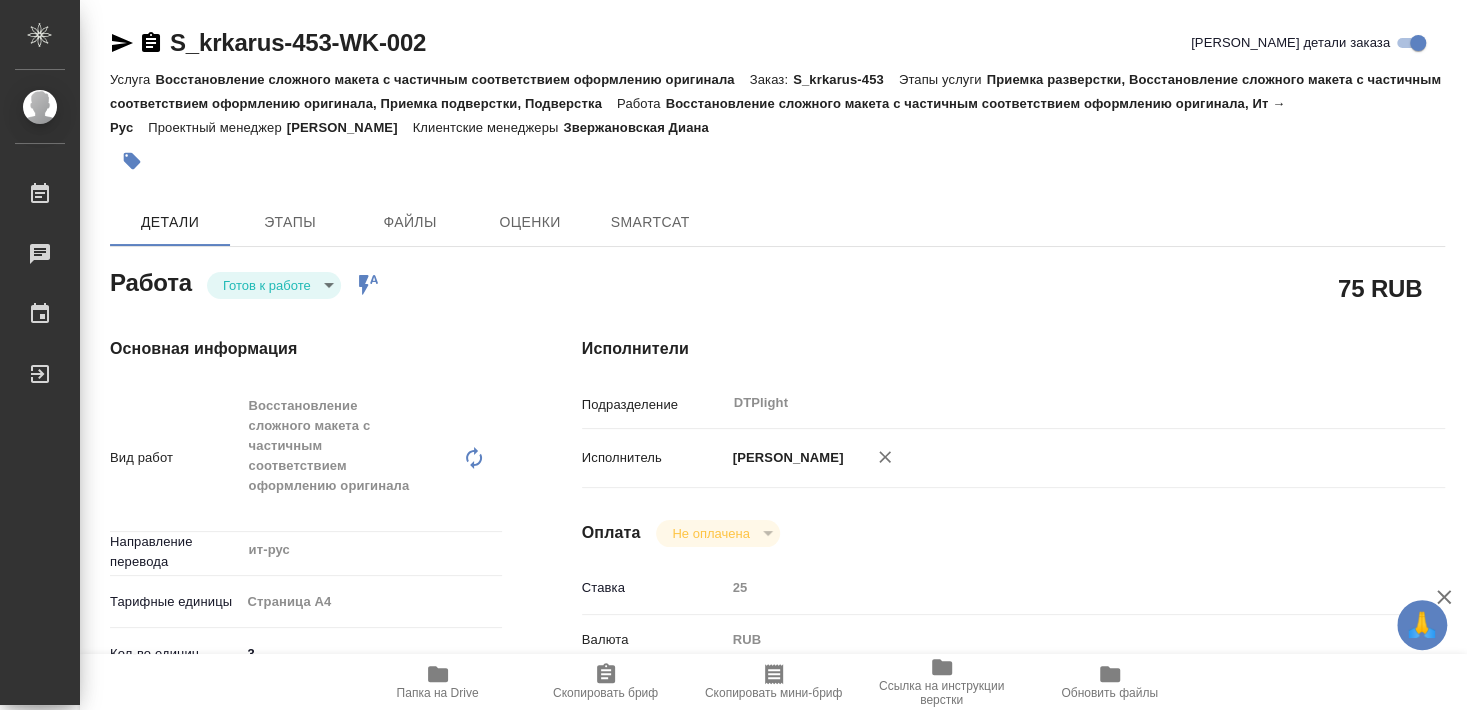 type on "x" 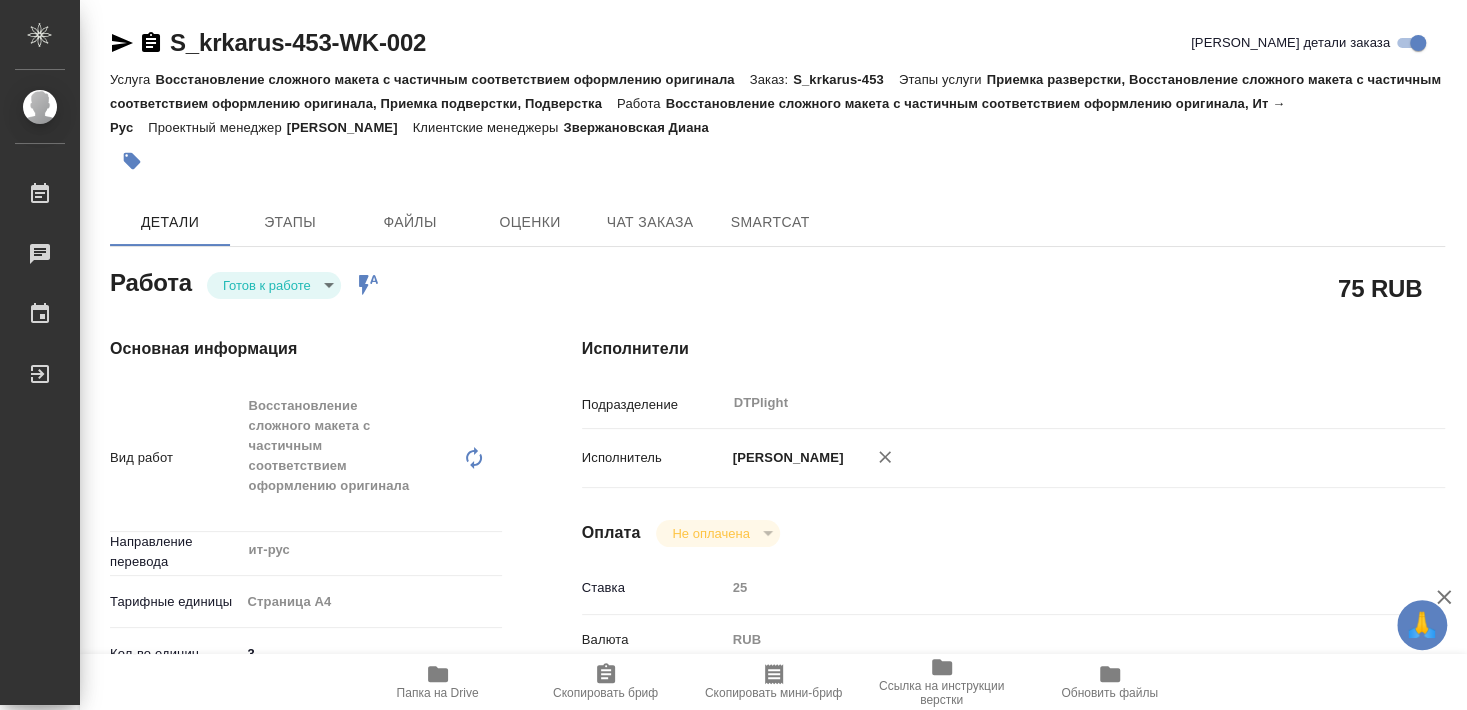 type on "x" 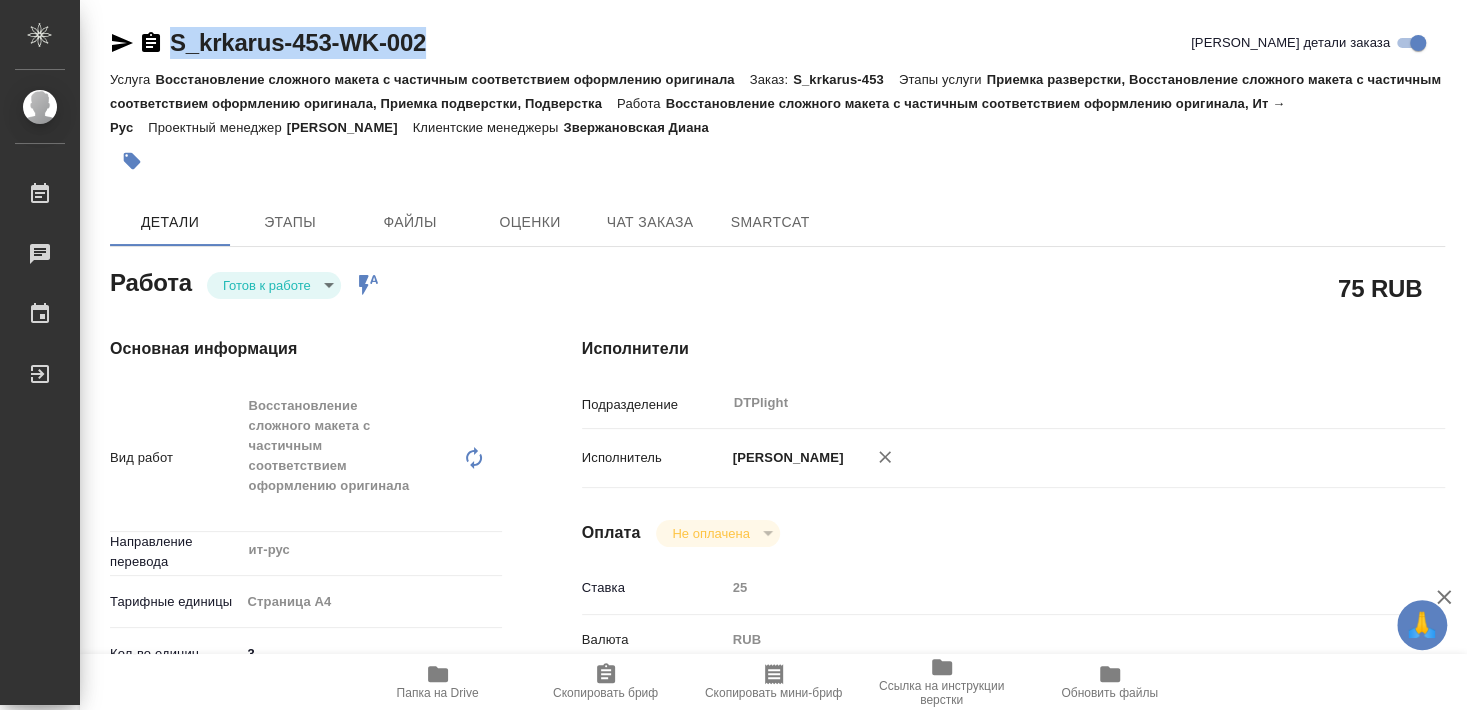 drag, startPoint x: 169, startPoint y: 61, endPoint x: 436, endPoint y: 46, distance: 267.42102 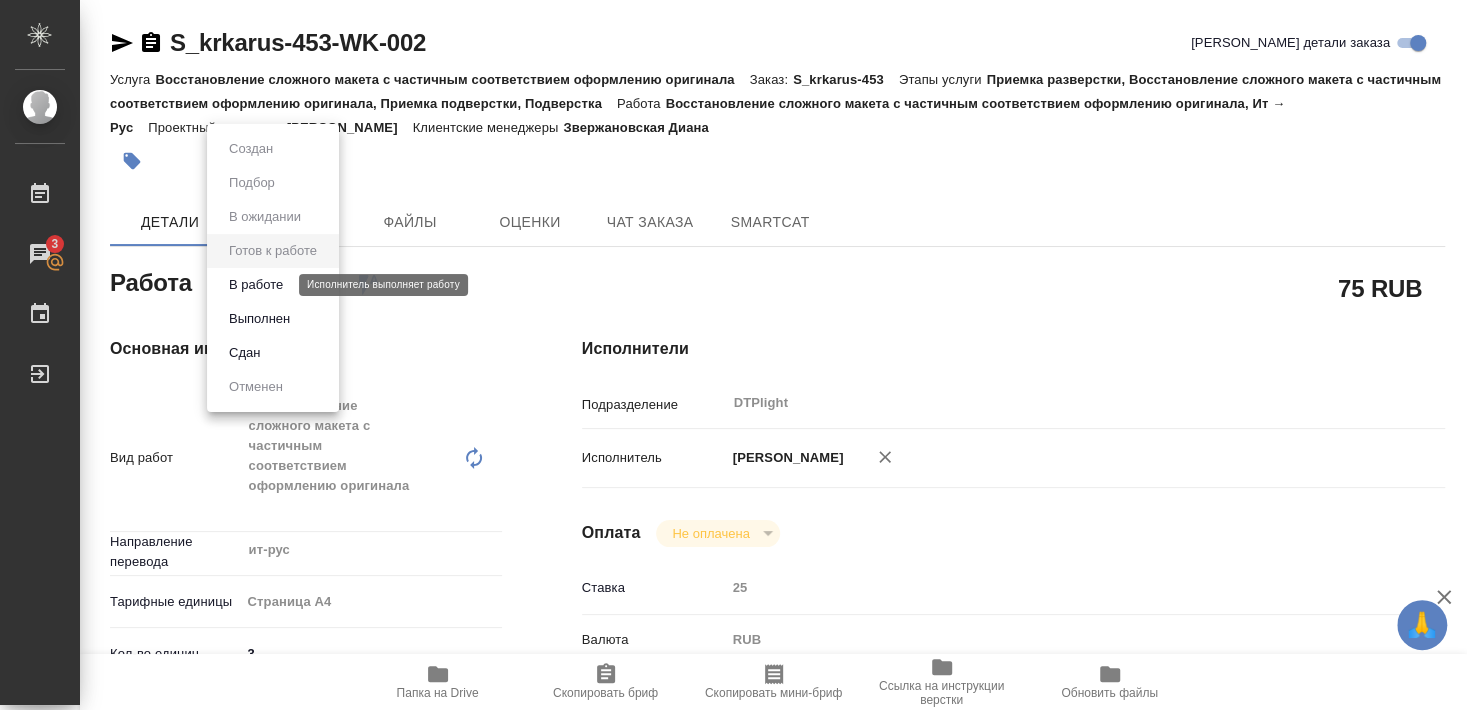 click on "В работе" at bounding box center [256, 285] 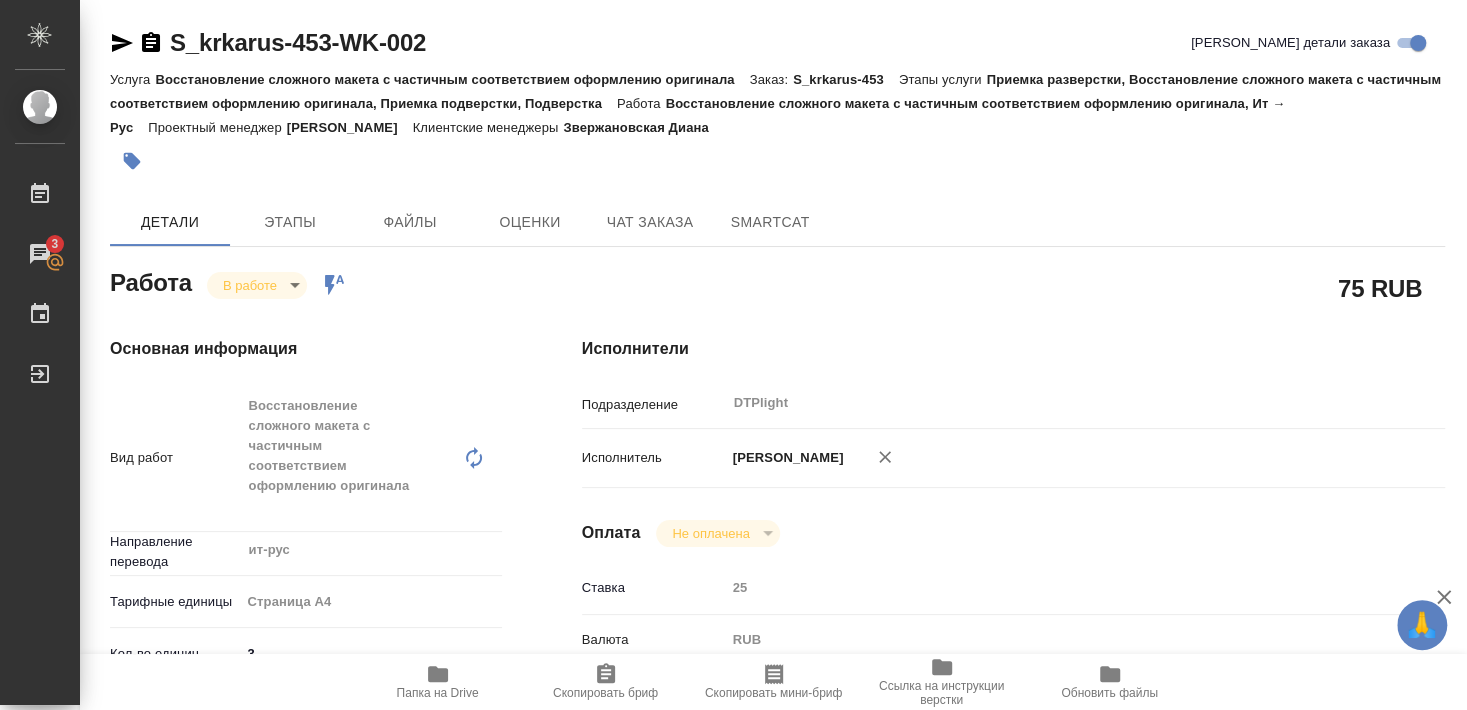 type on "x" 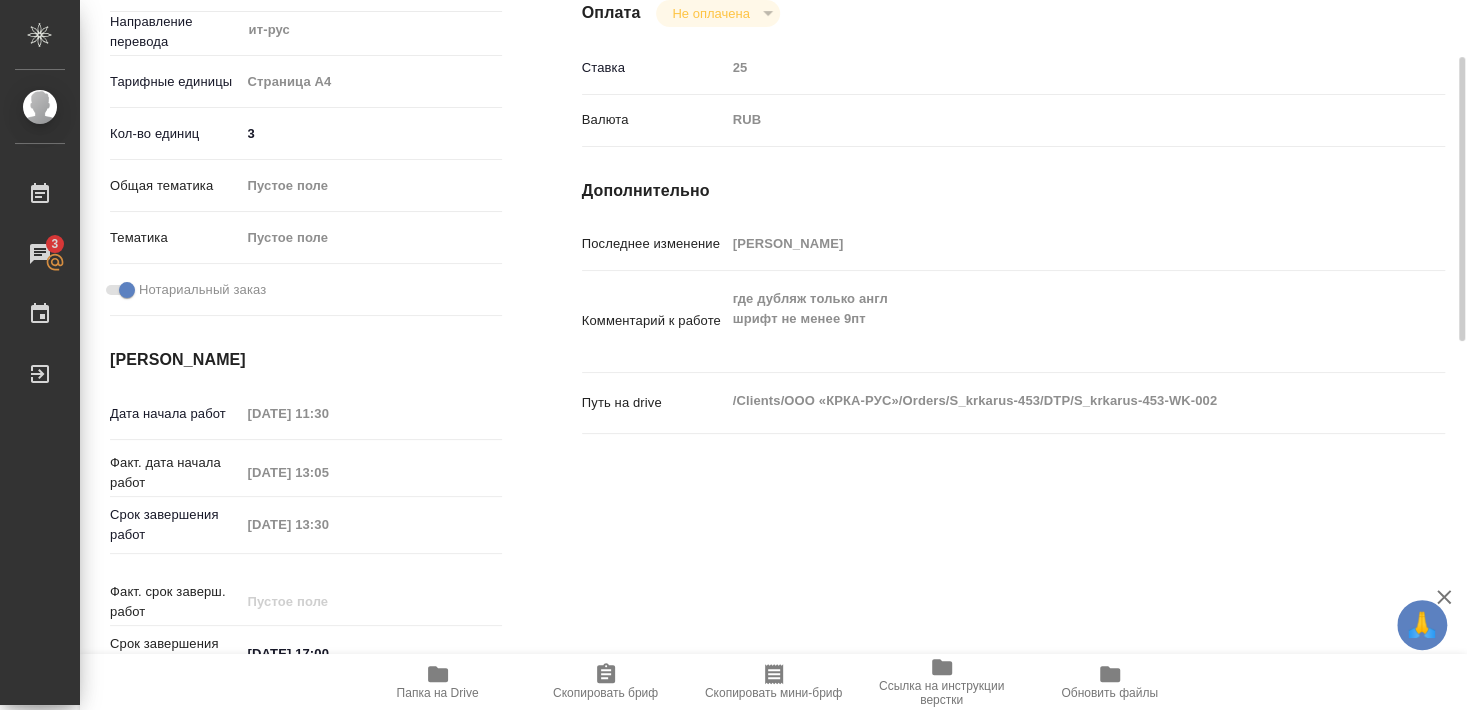 scroll, scrollTop: 412, scrollLeft: 0, axis: vertical 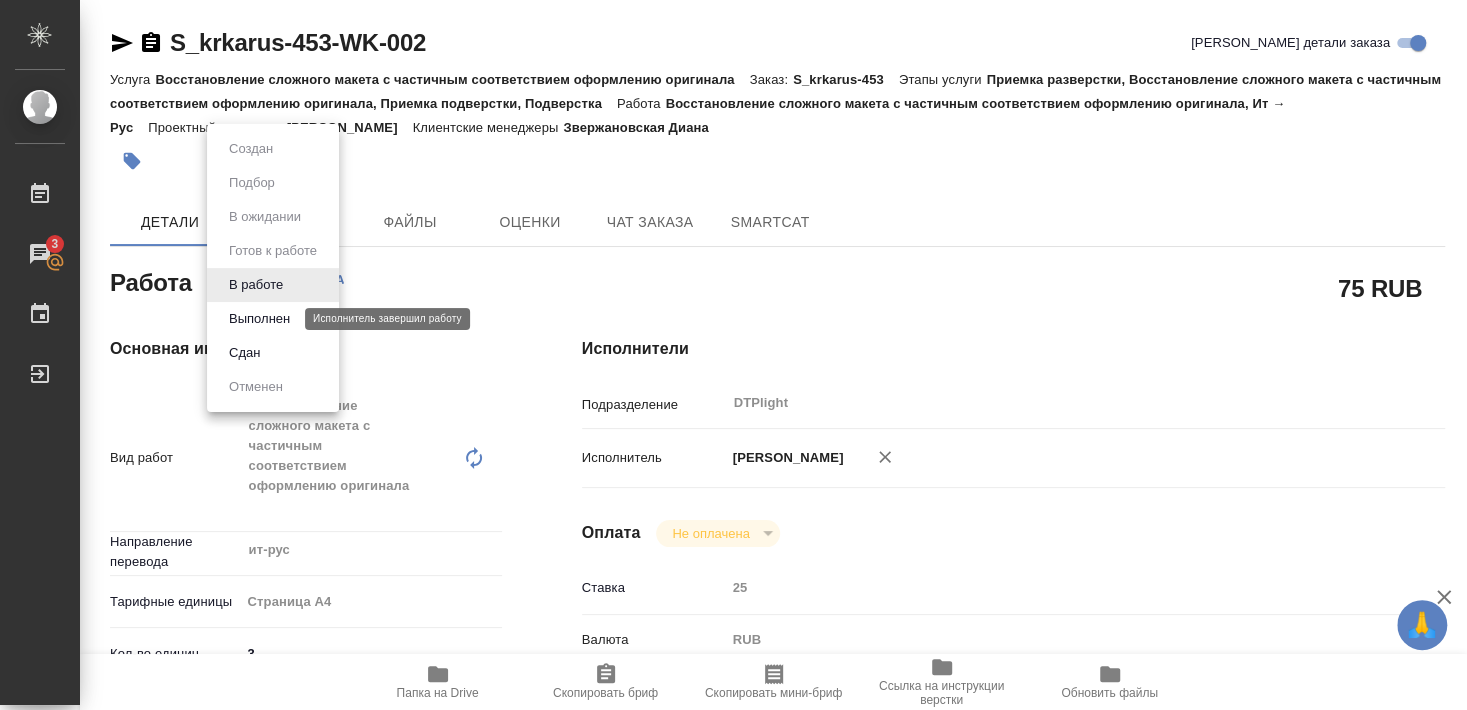 click on "Выполнен" at bounding box center [259, 319] 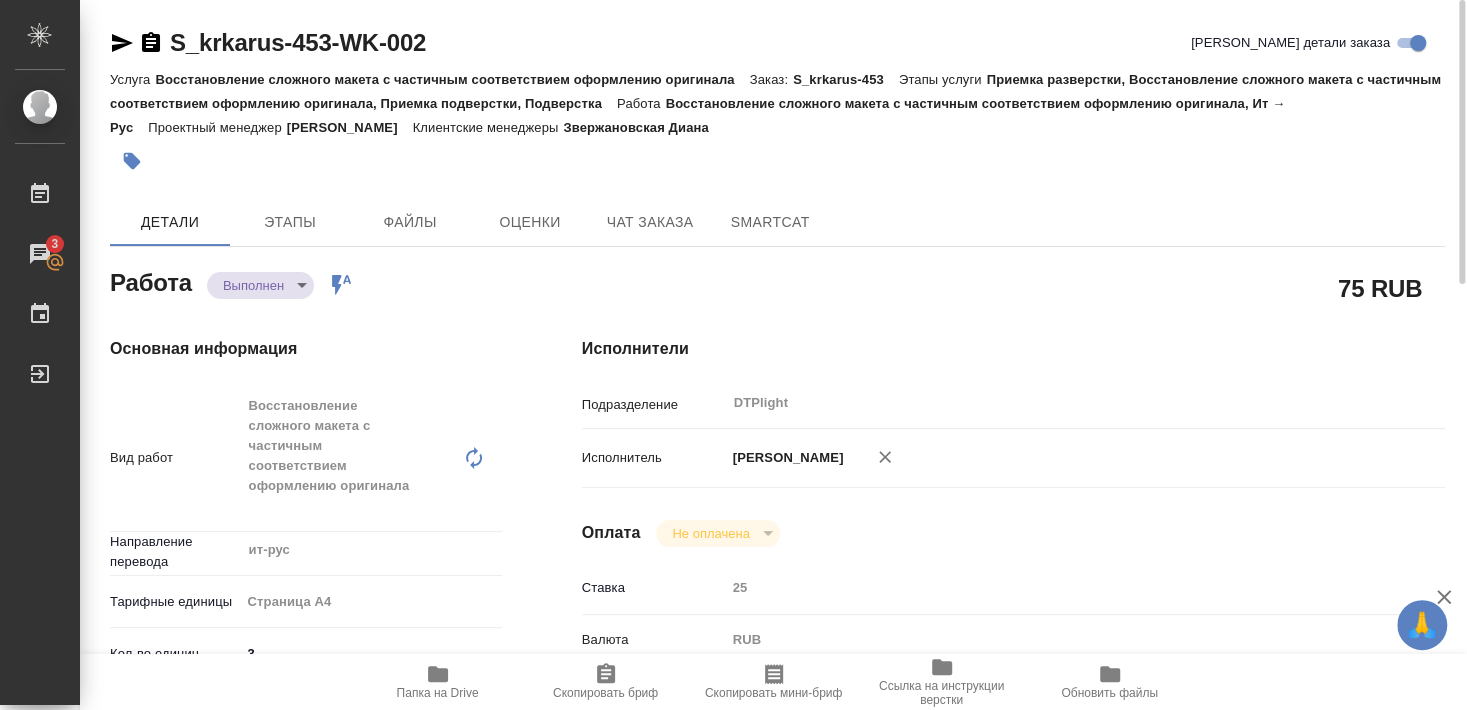 type on "x" 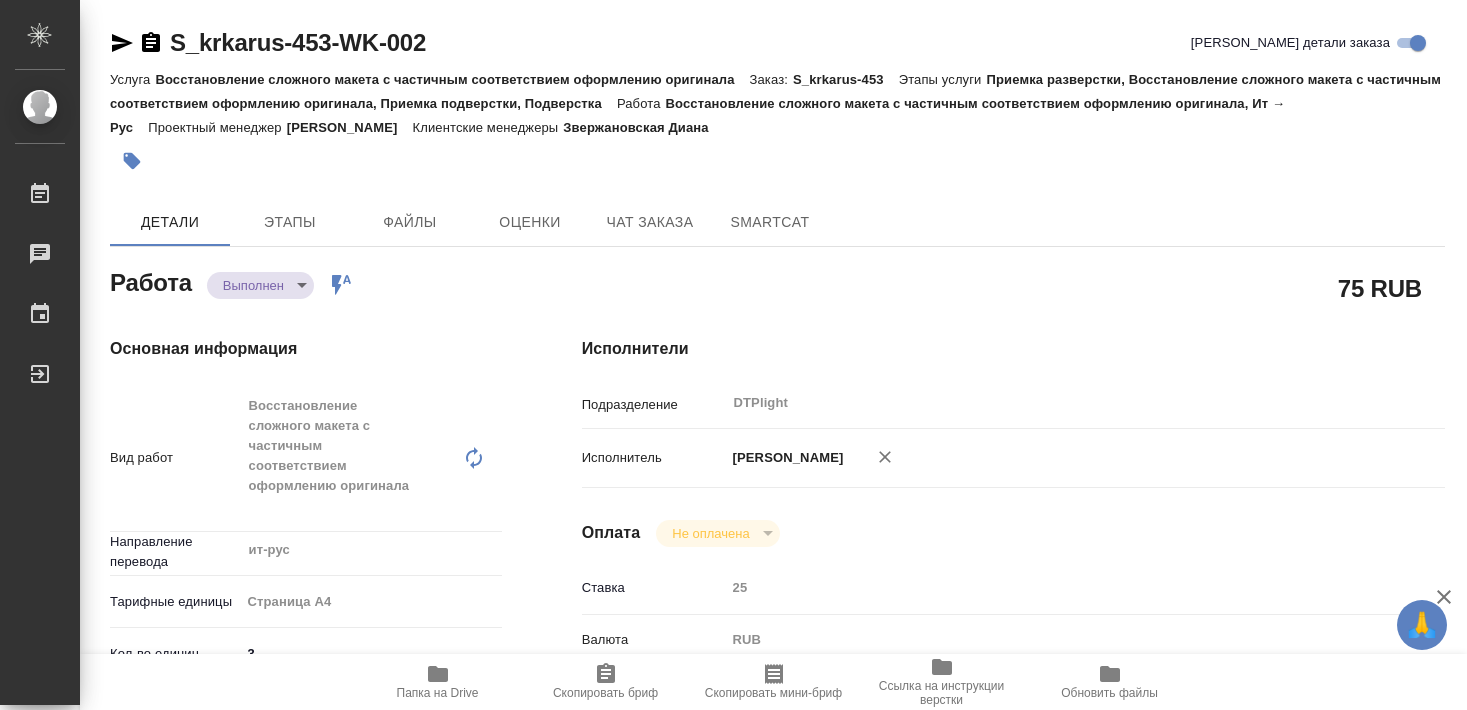 scroll, scrollTop: 0, scrollLeft: 0, axis: both 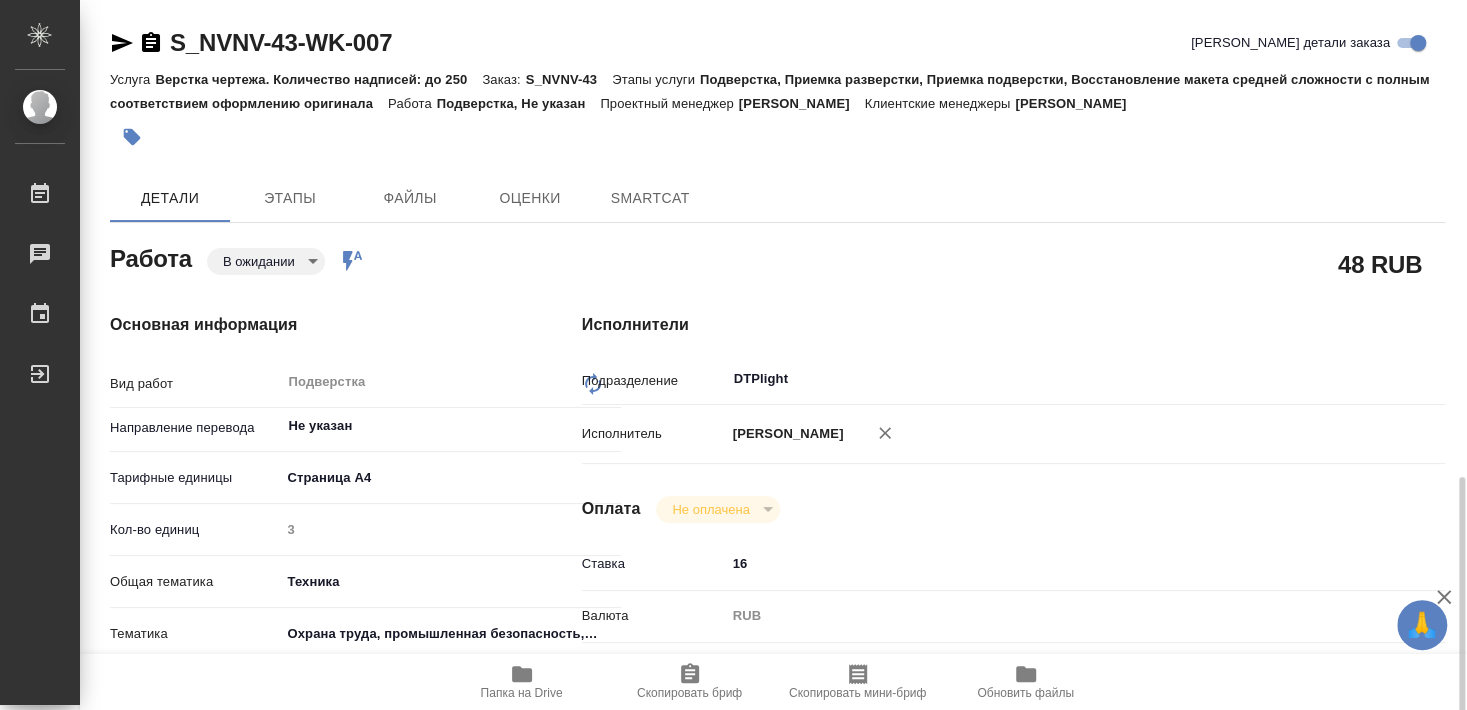 type on "x" 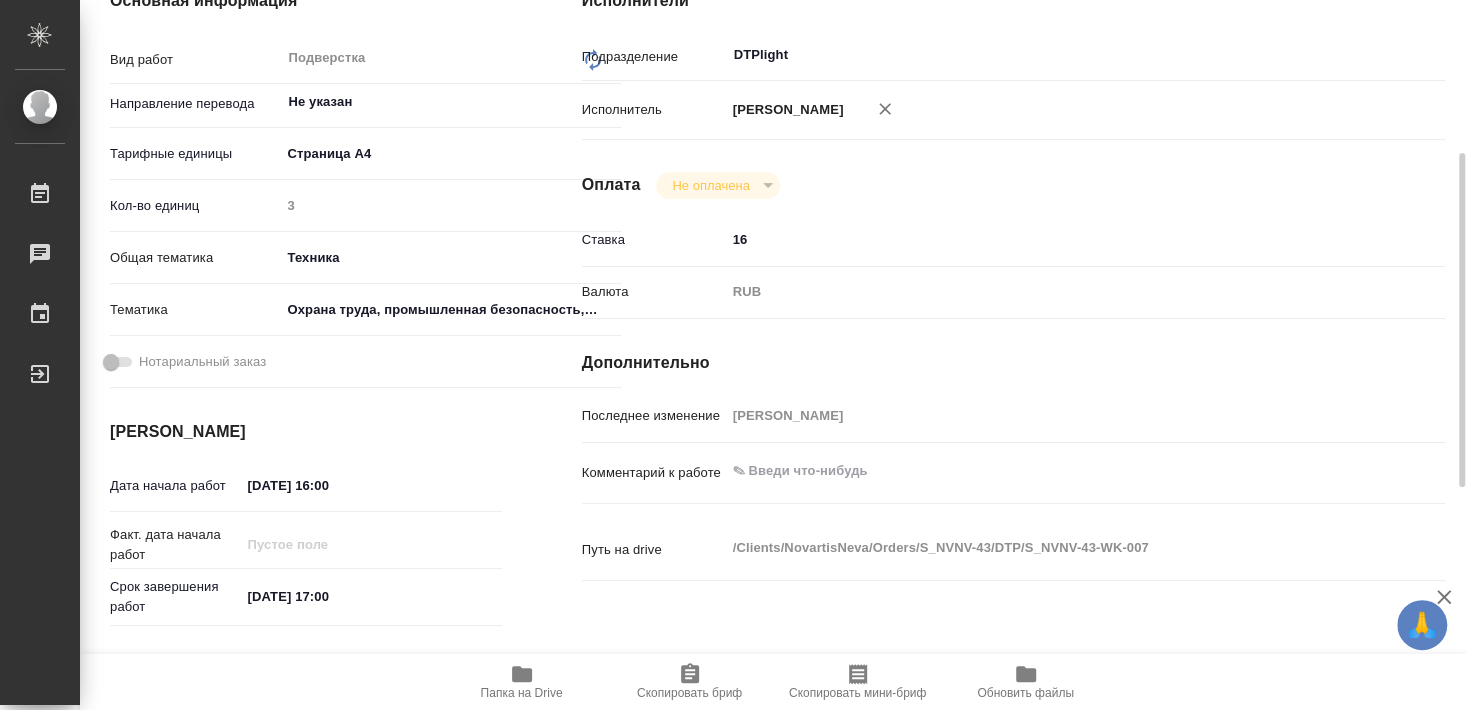 type on "x" 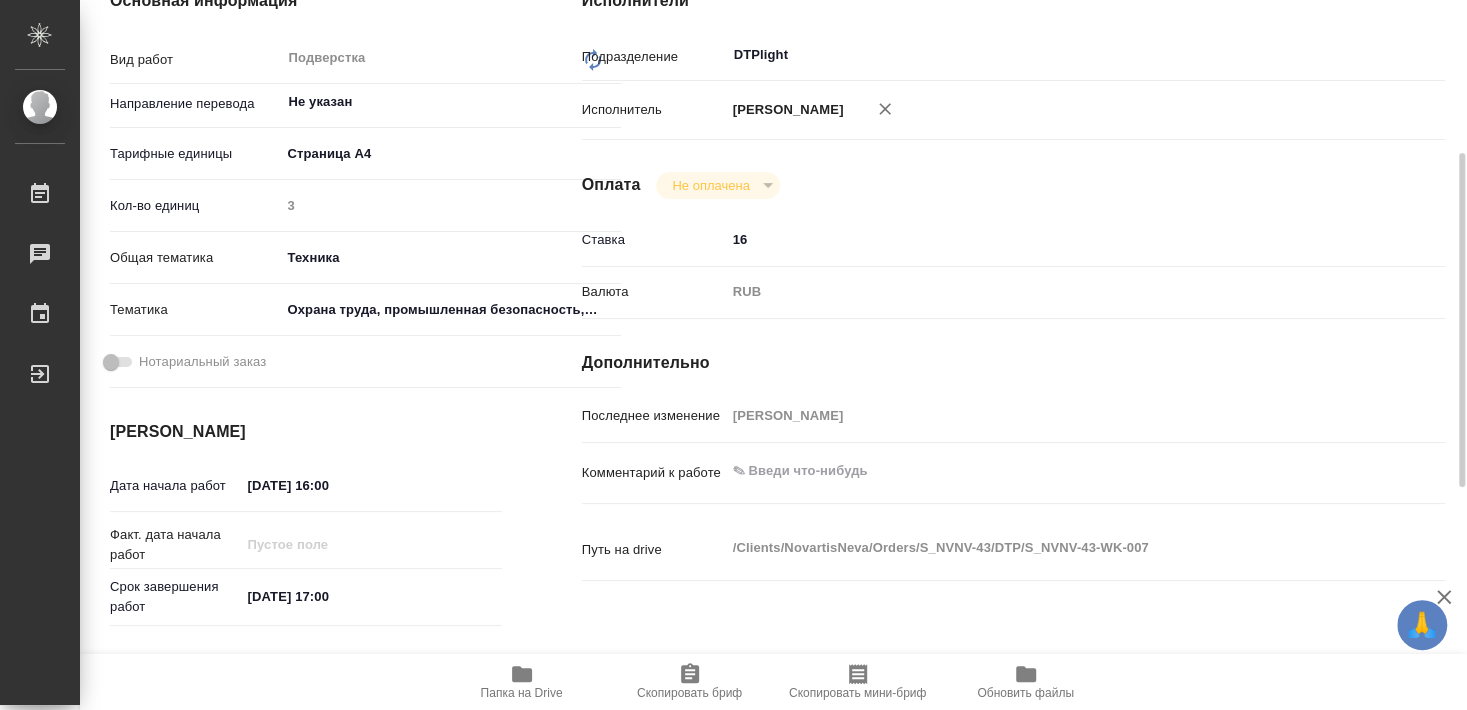 type on "x" 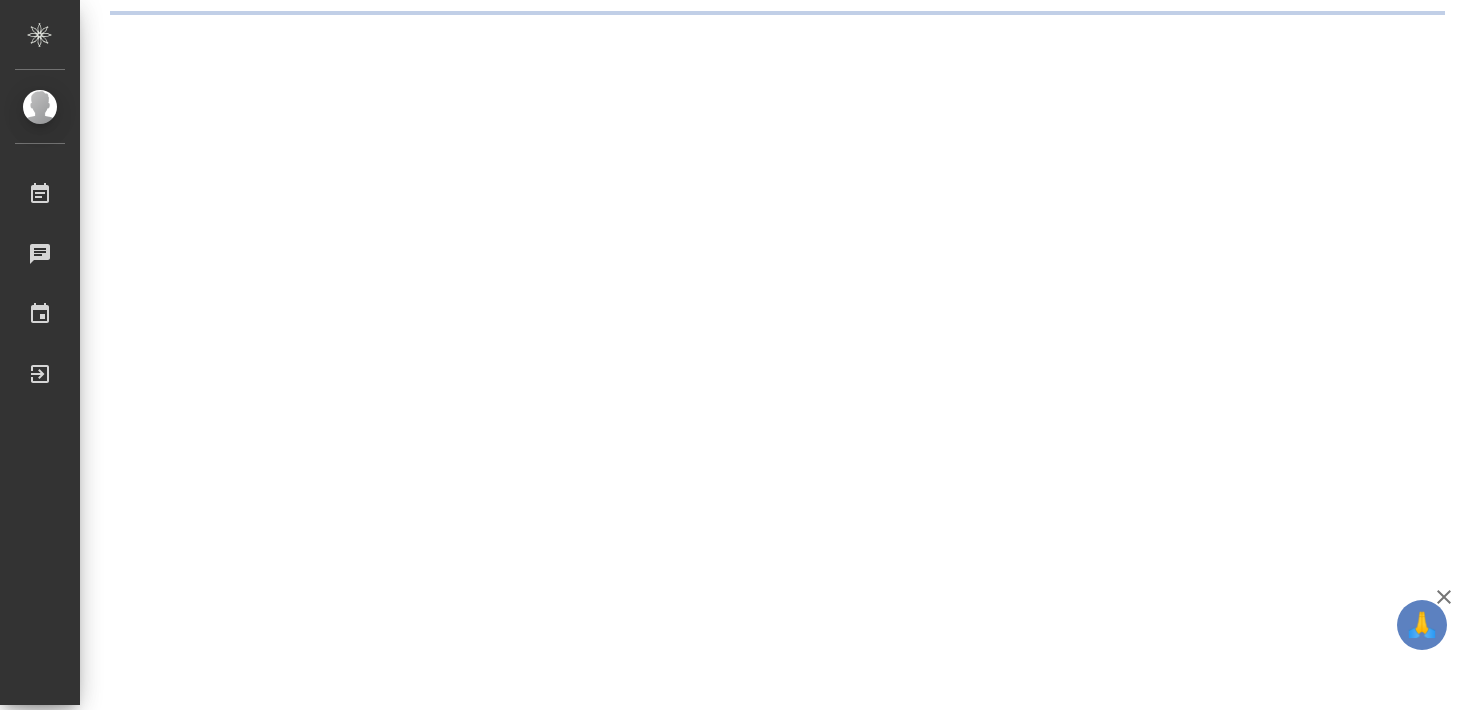 scroll, scrollTop: 0, scrollLeft: 0, axis: both 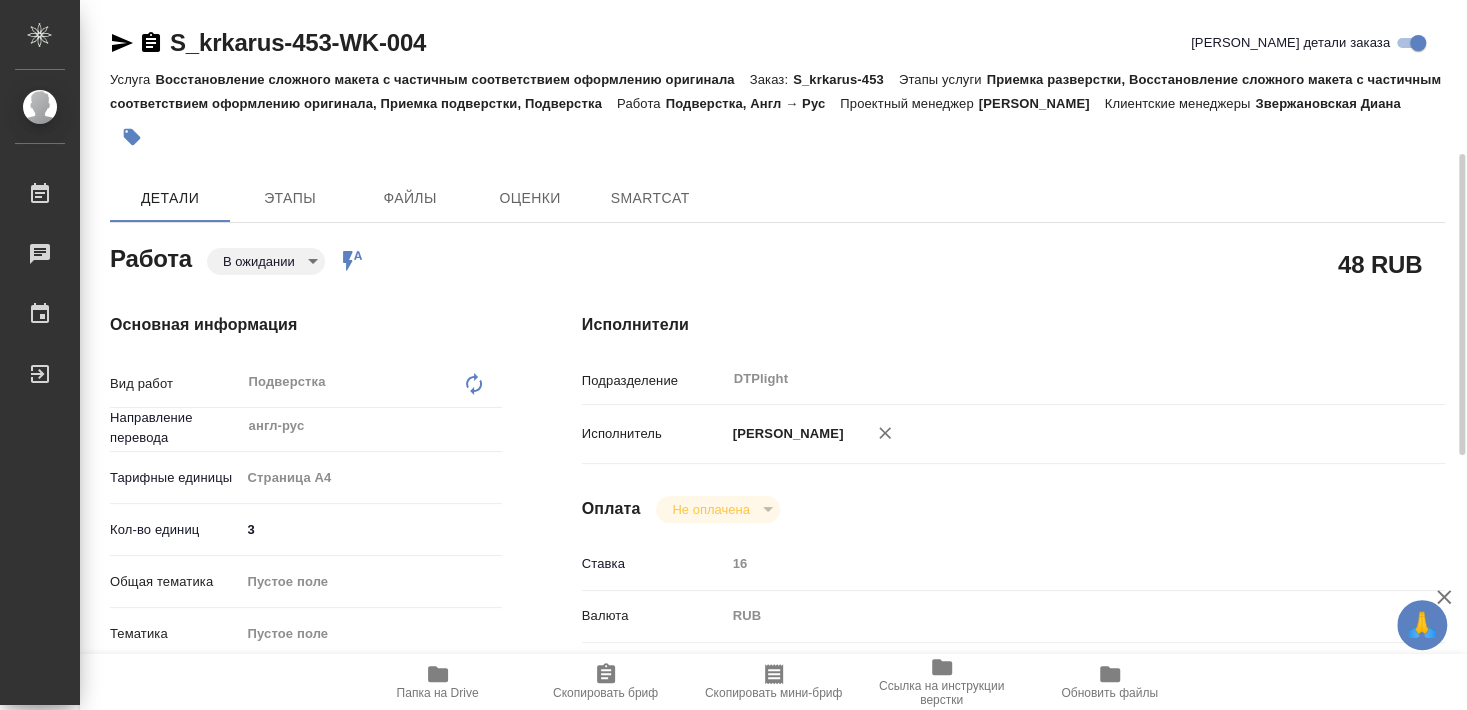 type on "x" 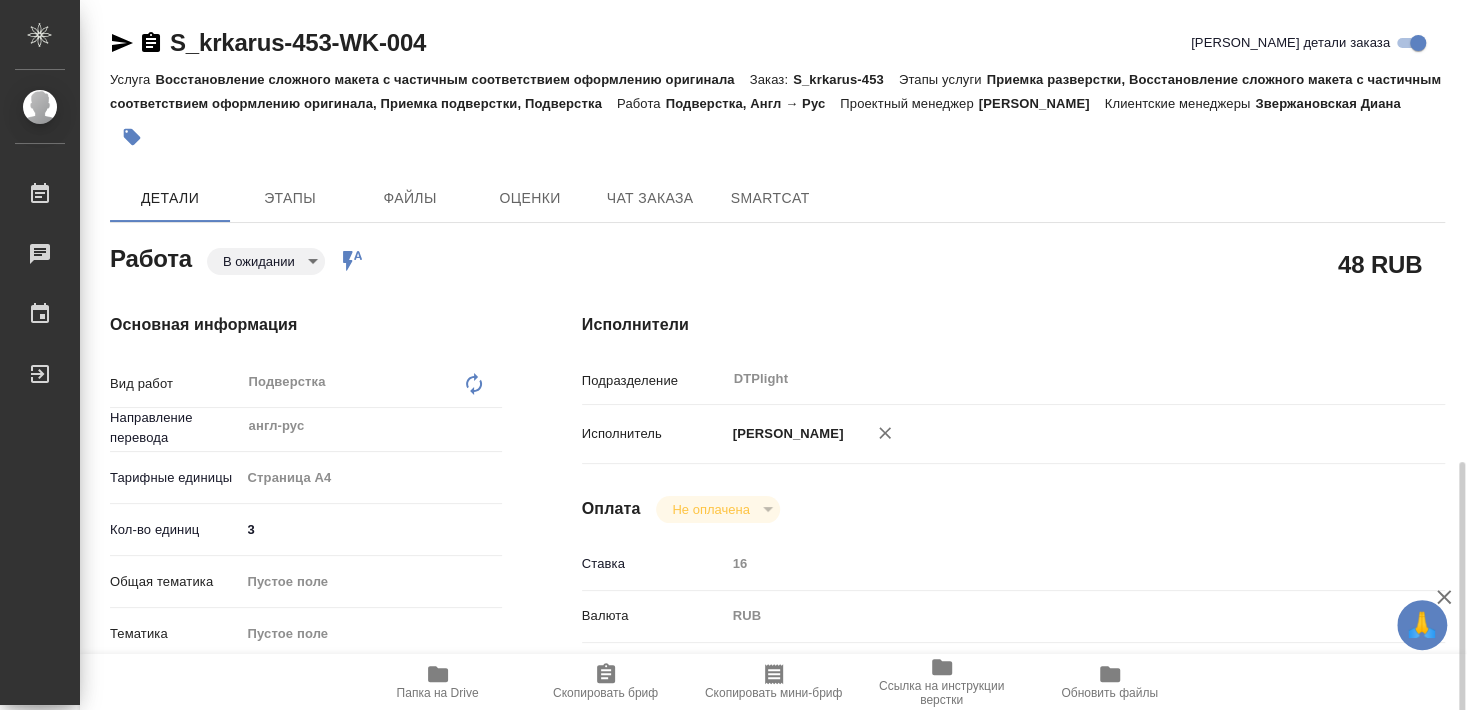 type on "x" 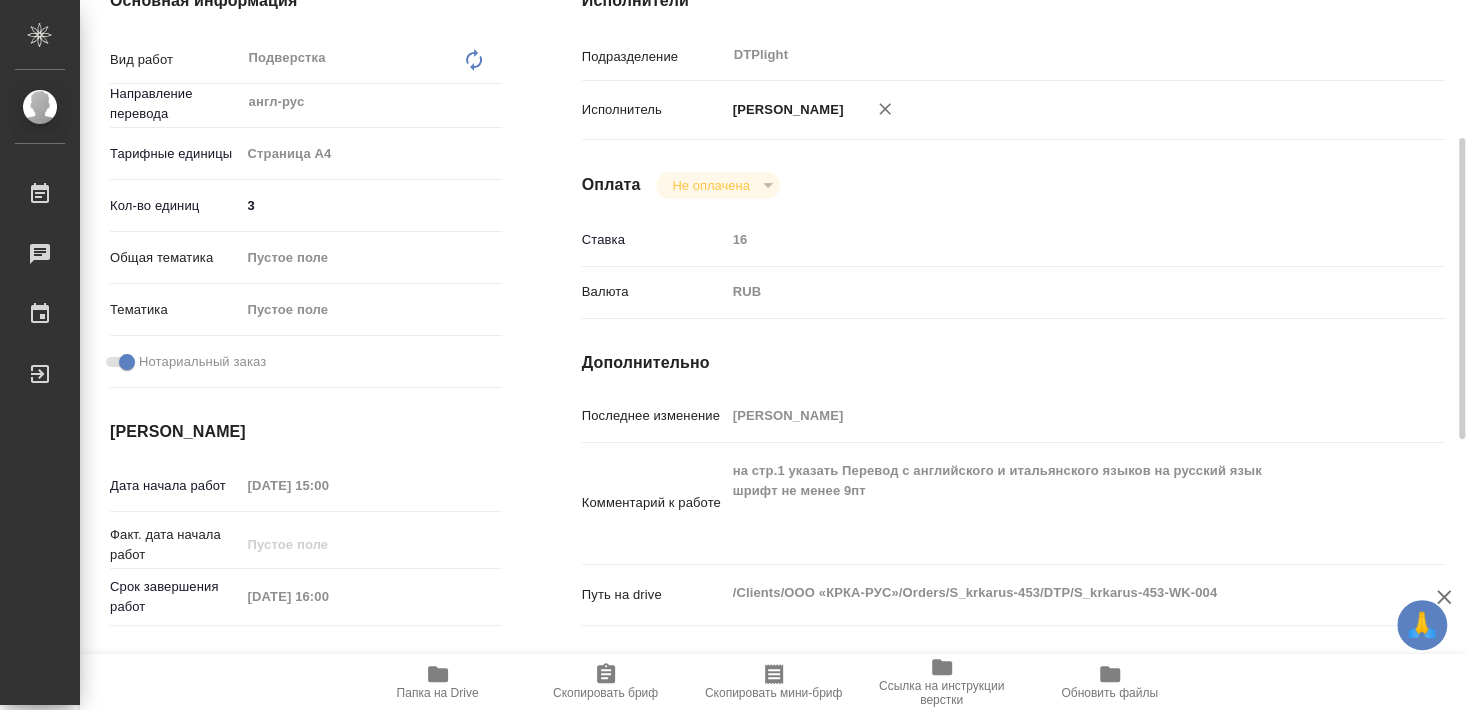 type on "x" 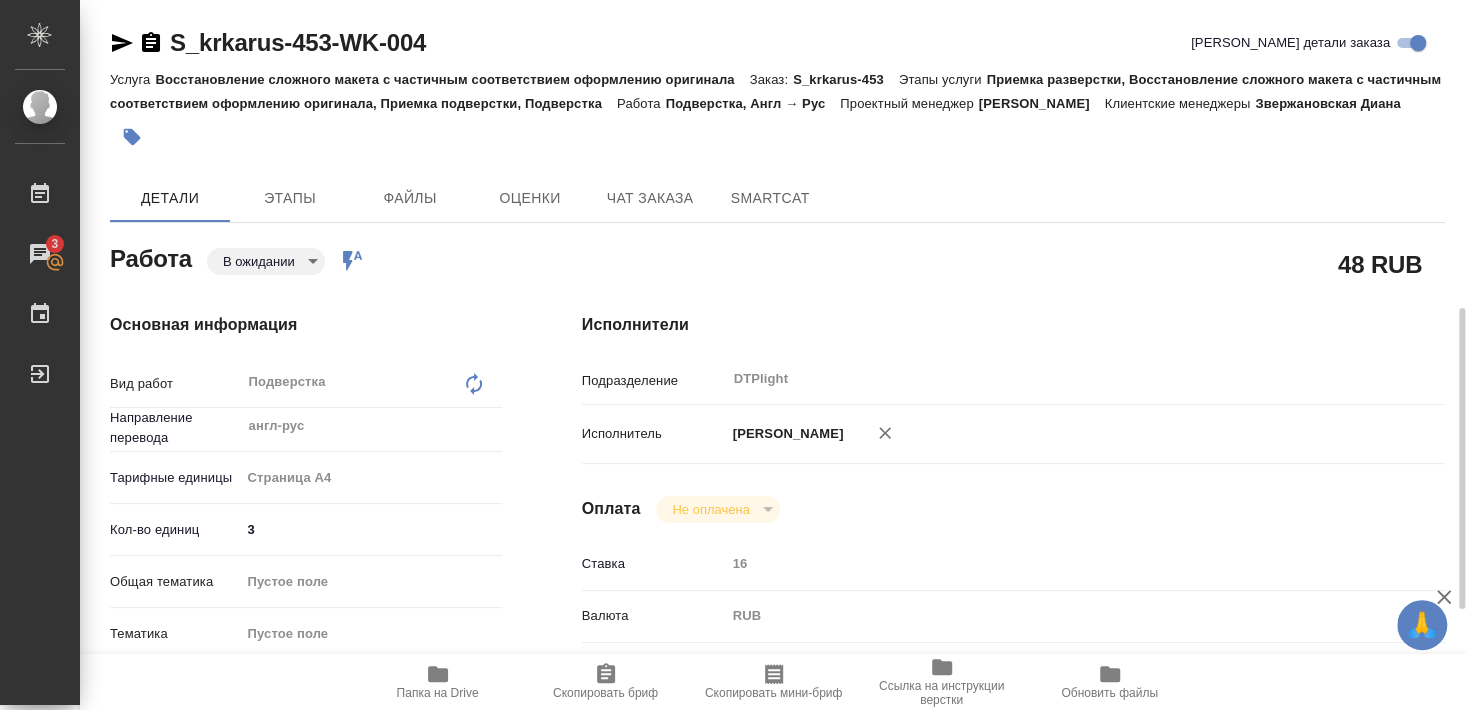 scroll, scrollTop: 216, scrollLeft: 0, axis: vertical 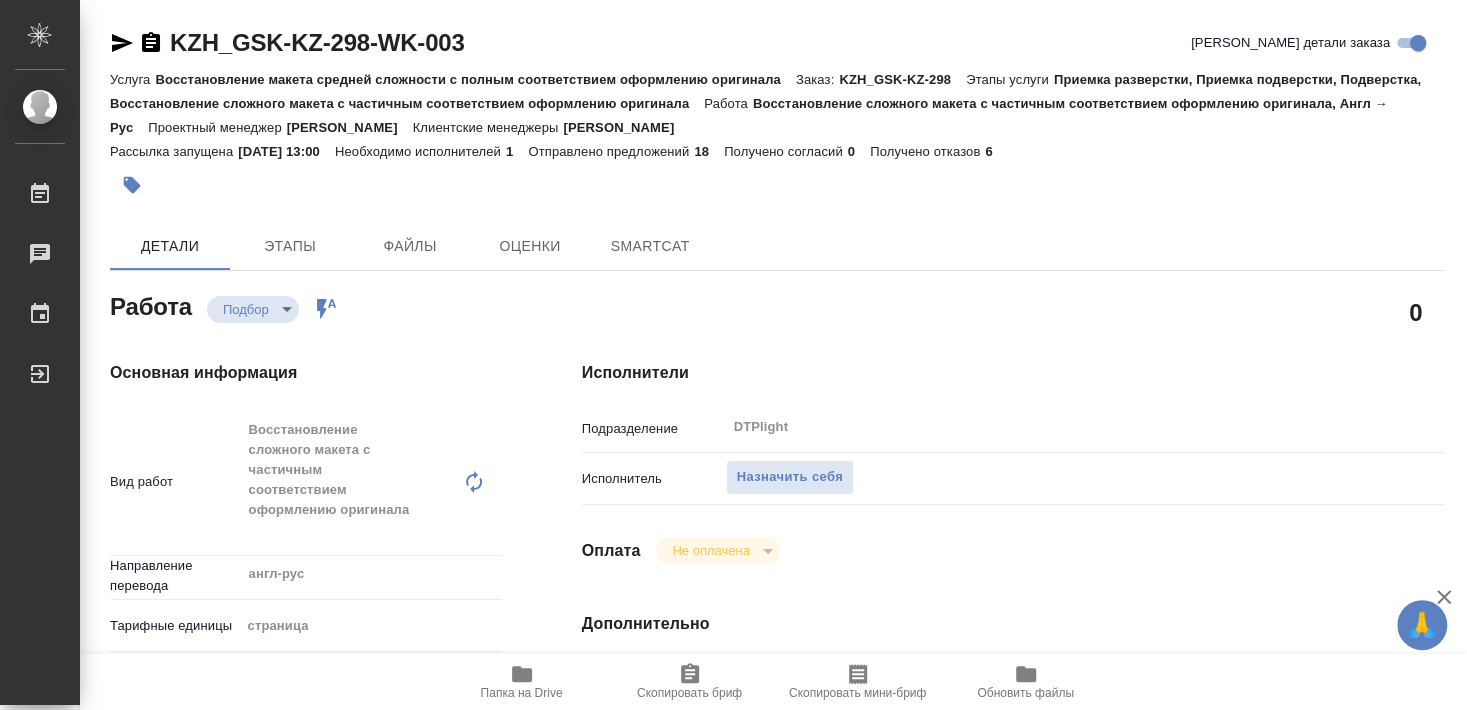 type on "x" 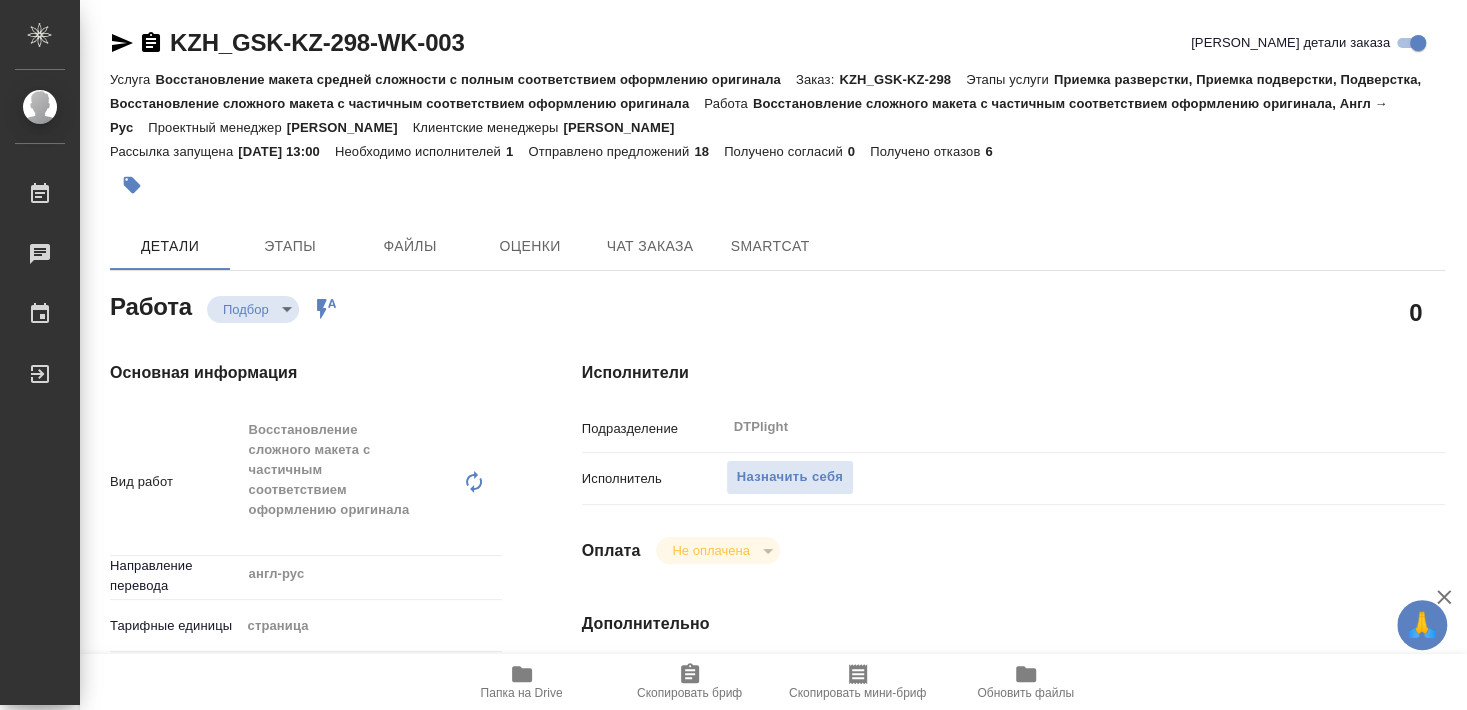 type on "x" 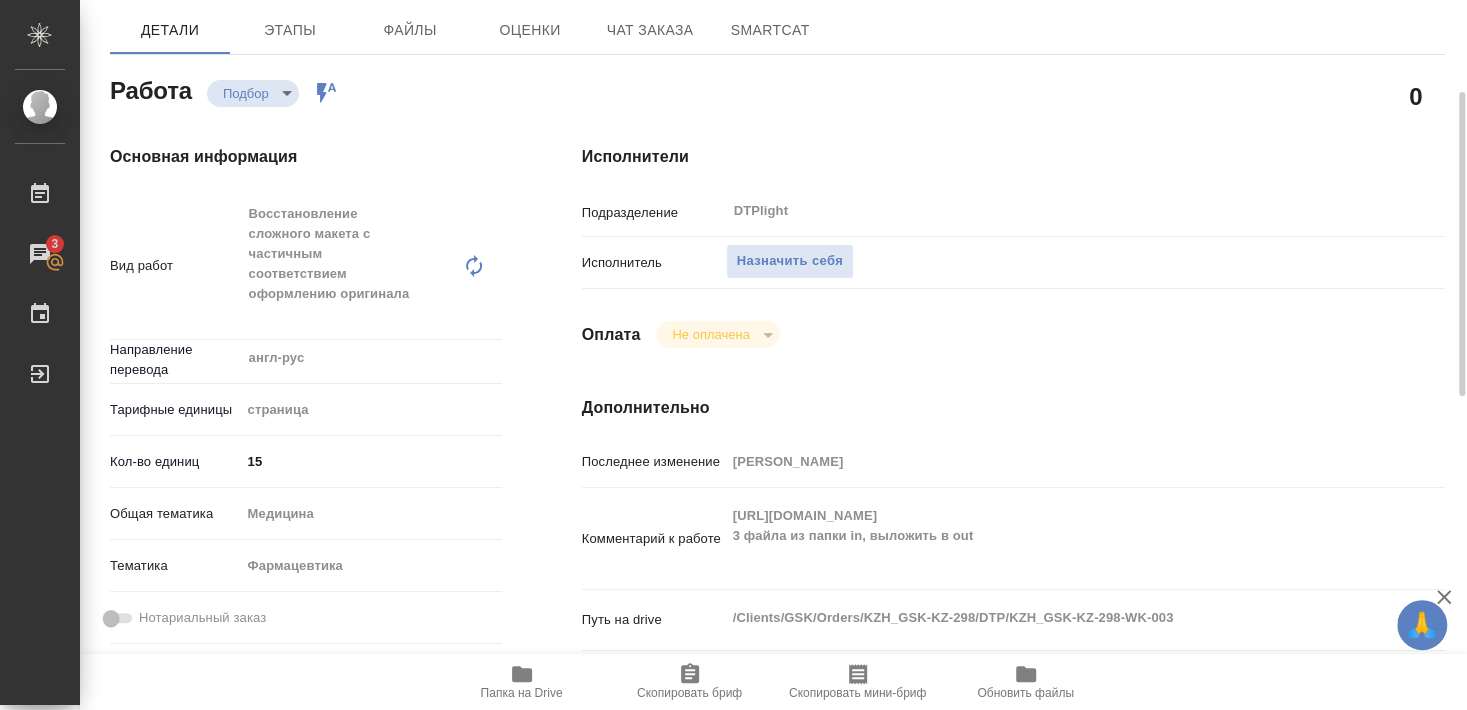 scroll, scrollTop: 108, scrollLeft: 0, axis: vertical 